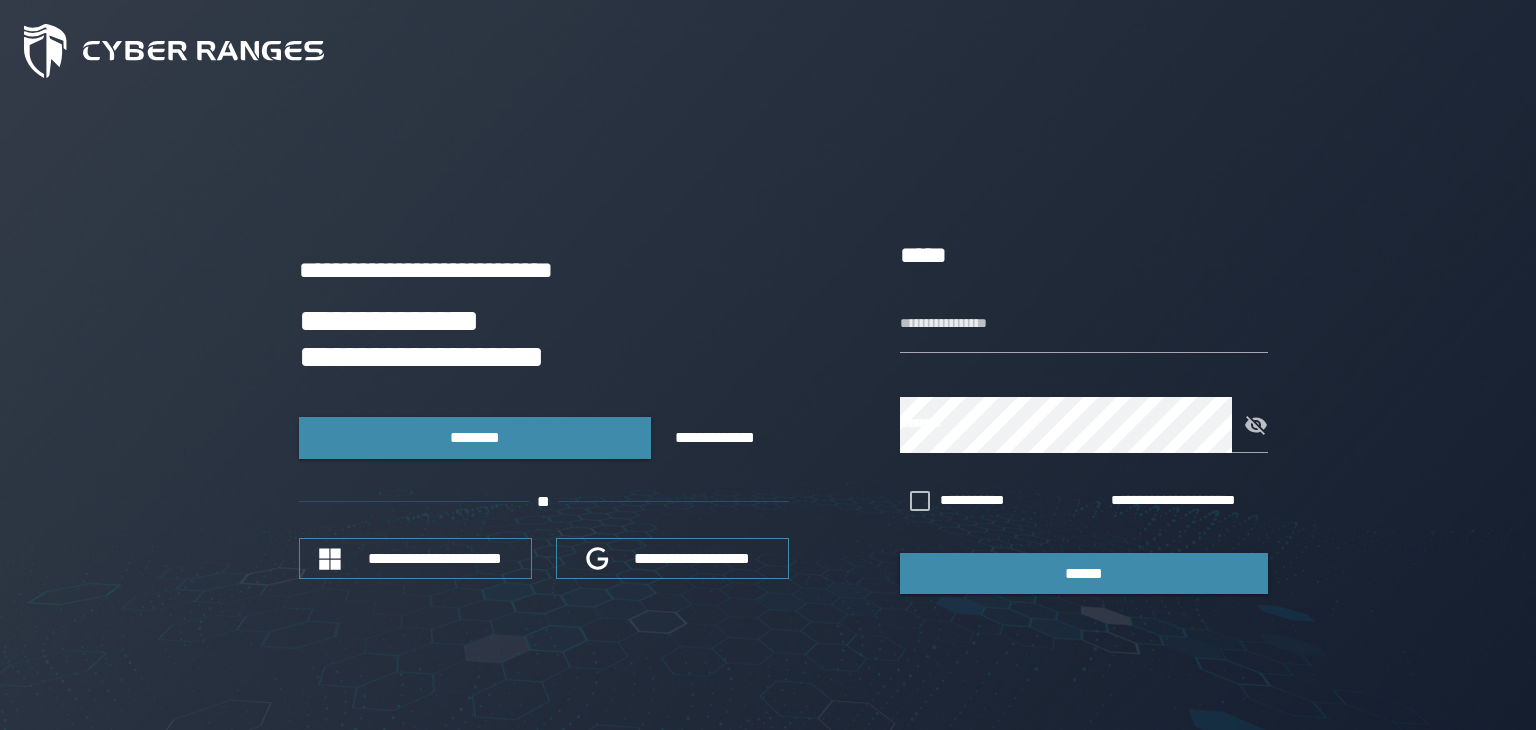 scroll, scrollTop: 0, scrollLeft: 0, axis: both 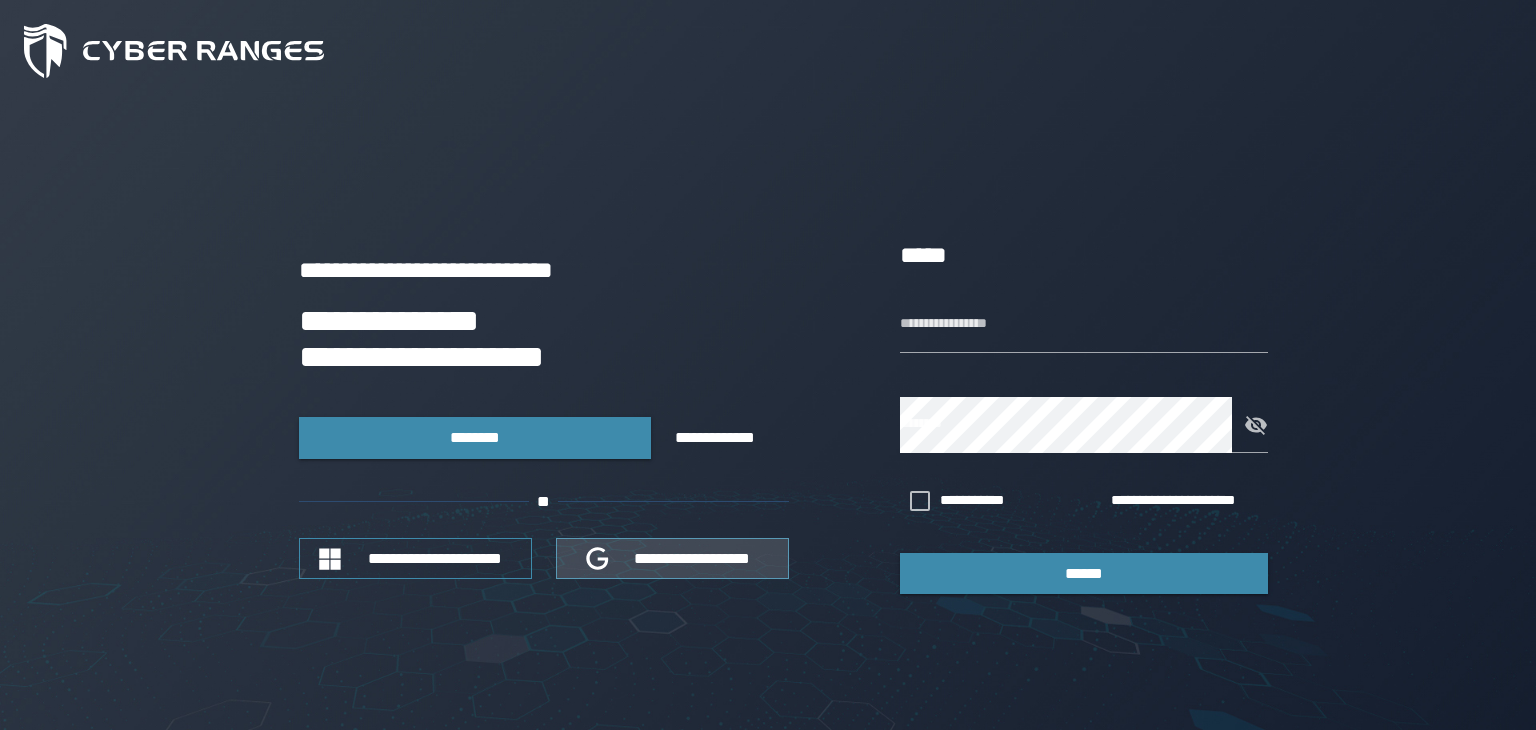 click on "**********" at bounding box center (672, 558) 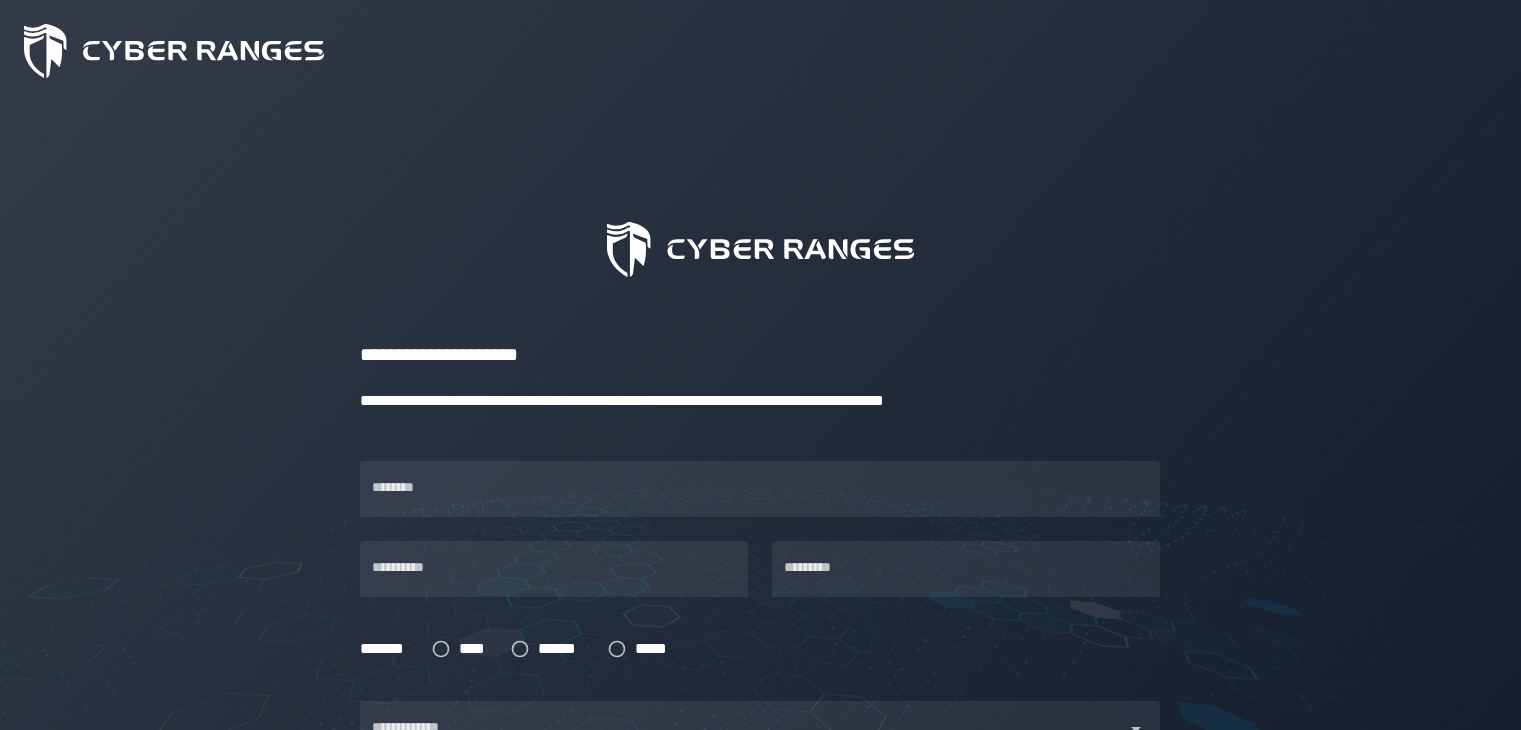 scroll, scrollTop: 0, scrollLeft: 0, axis: both 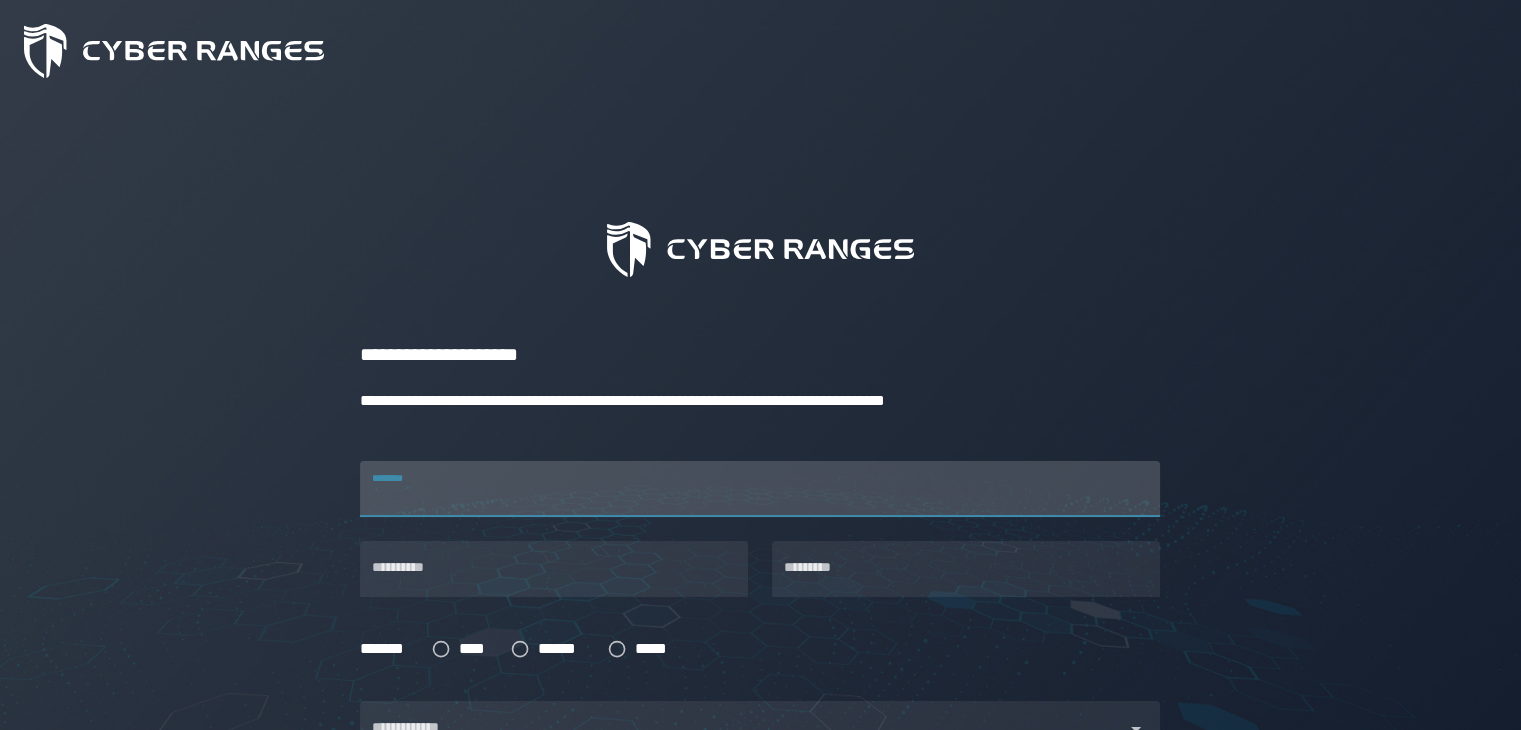 click on "********" at bounding box center [760, 489] 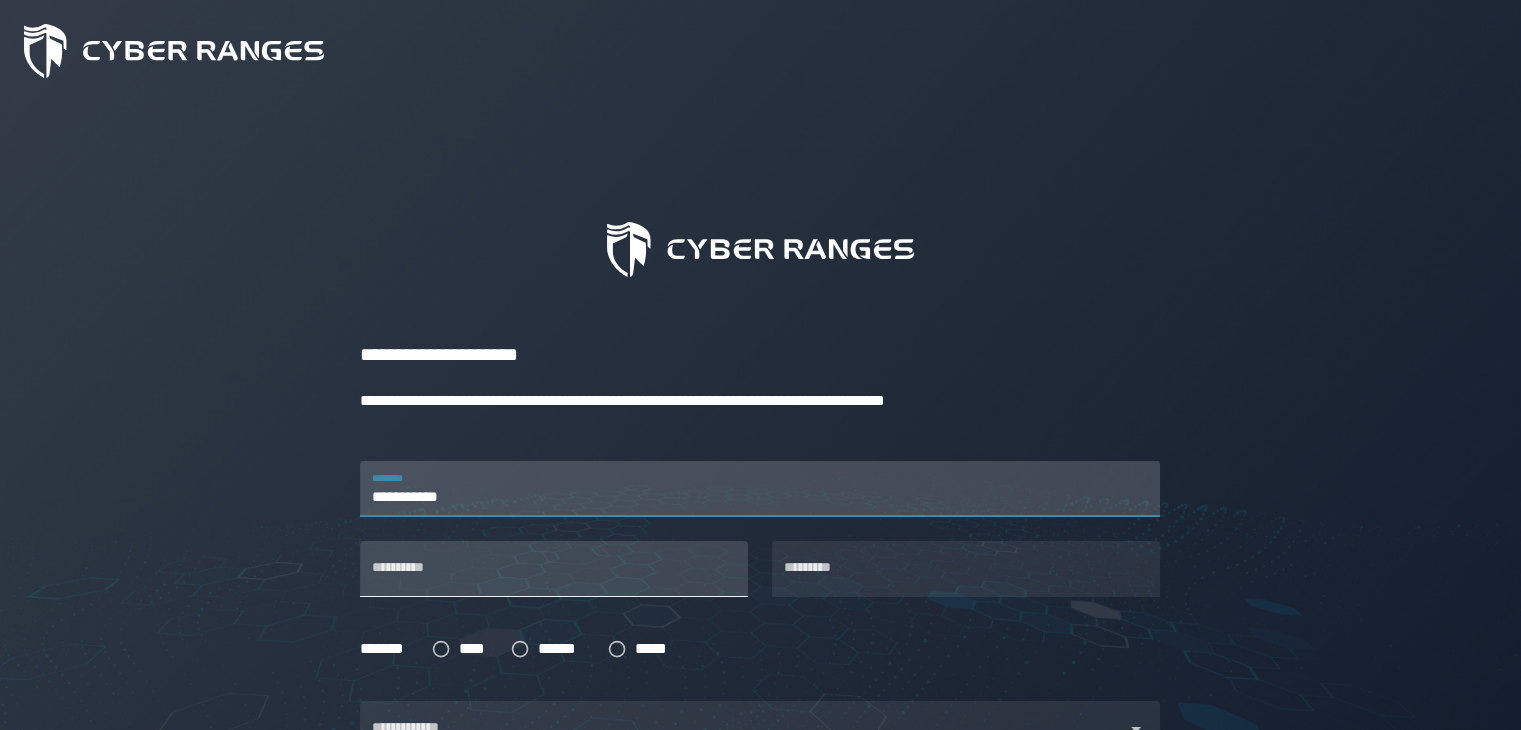 type on "**********" 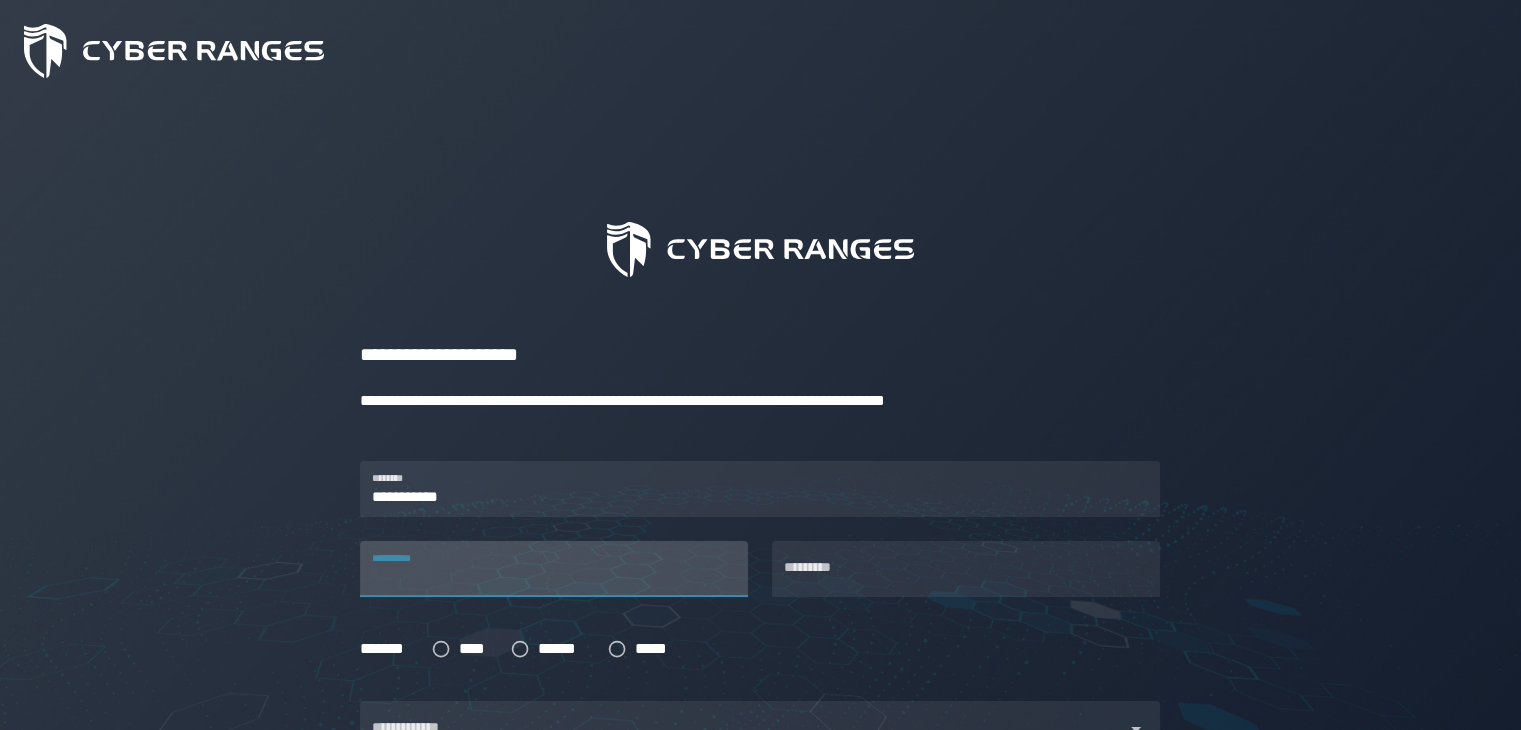 click on "**********" at bounding box center [554, 569] 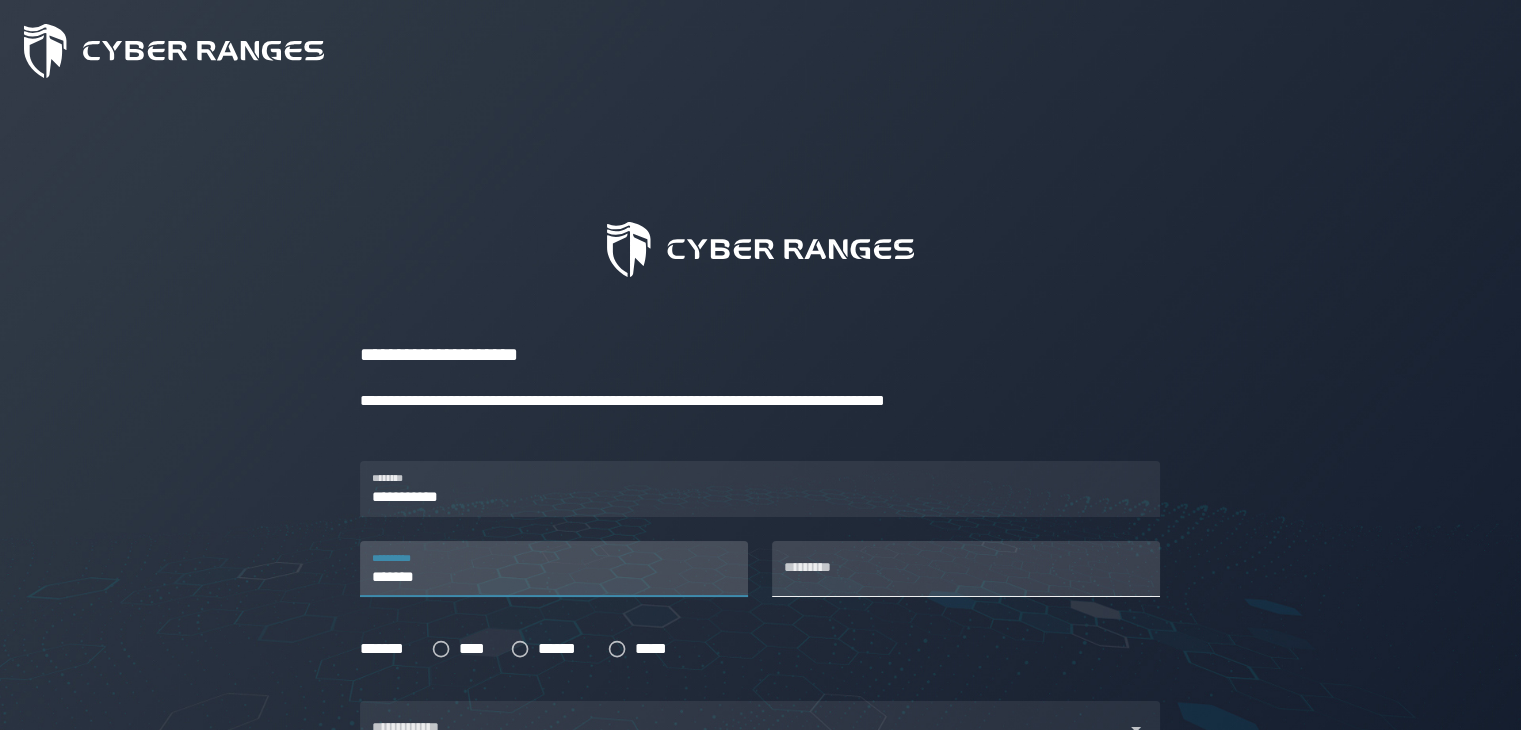 type on "*******" 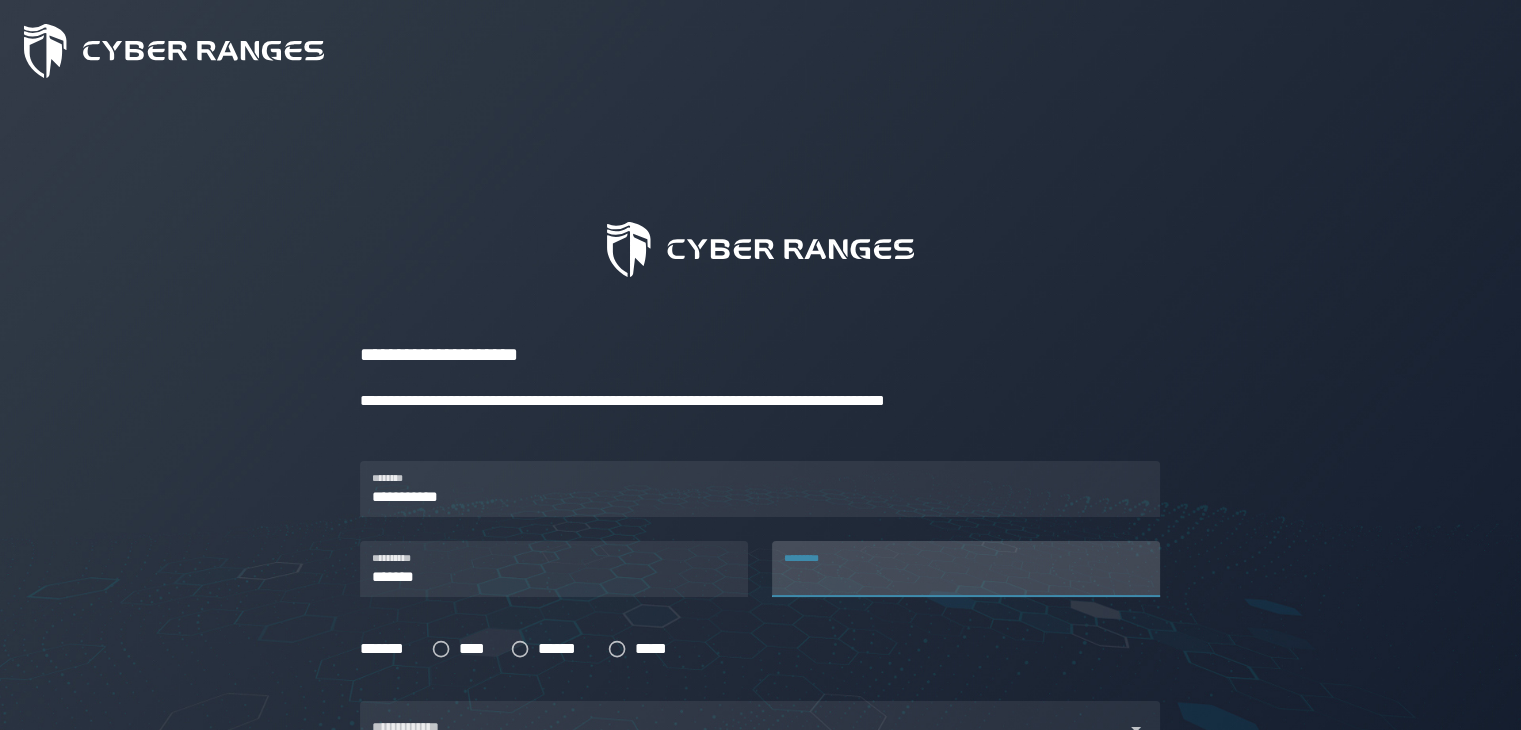 click on "*********" at bounding box center (966, 569) 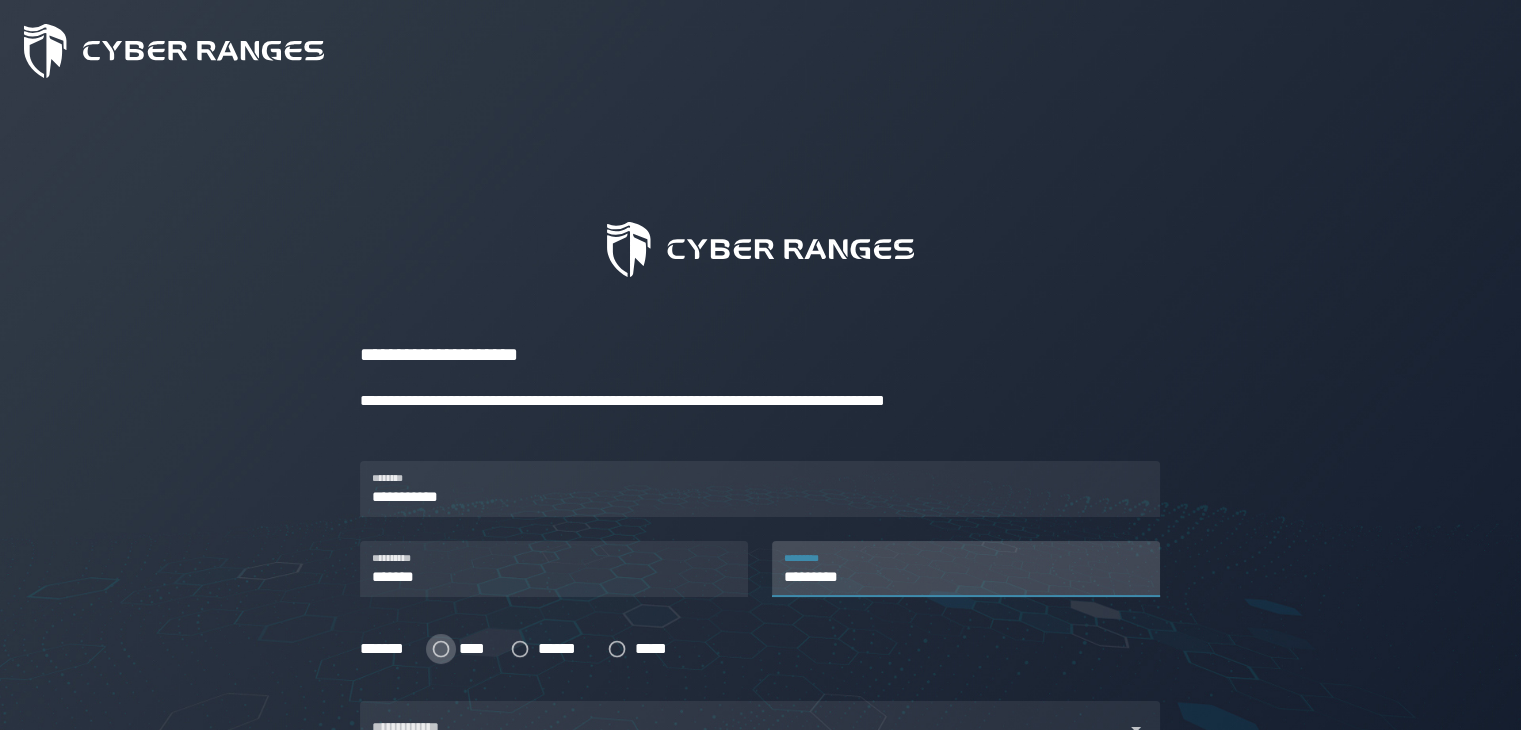 type on "*********" 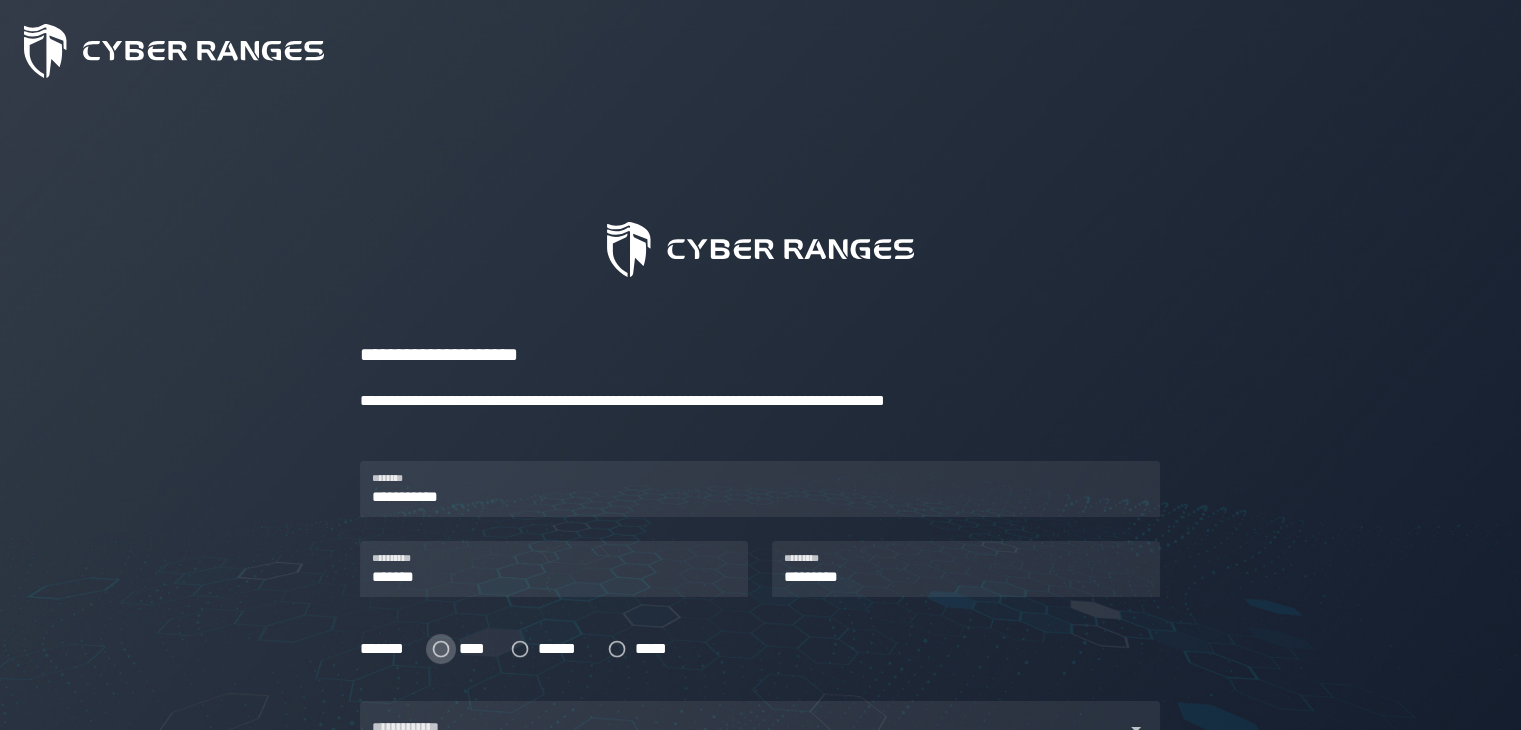 click at bounding box center [441, 649] 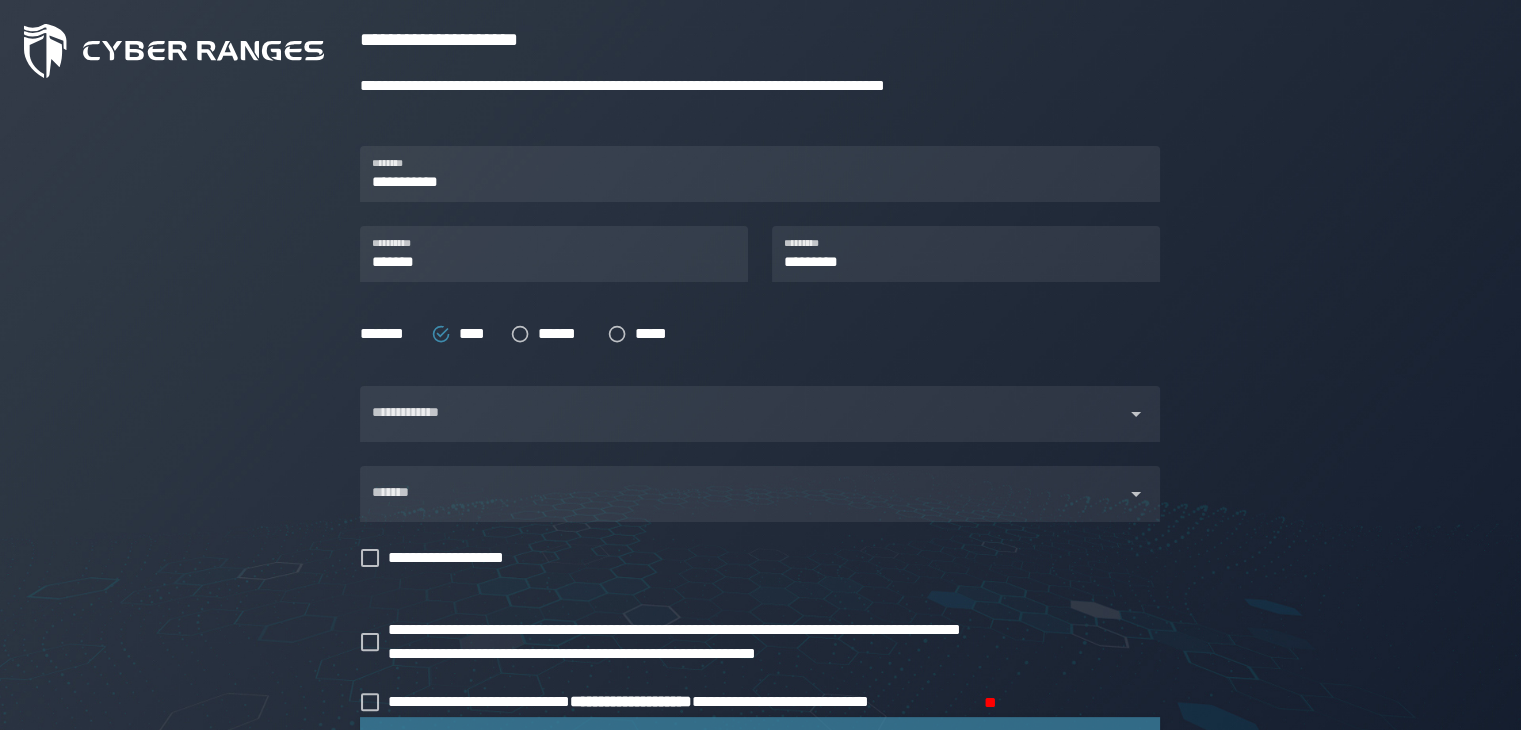 scroll, scrollTop: 356, scrollLeft: 0, axis: vertical 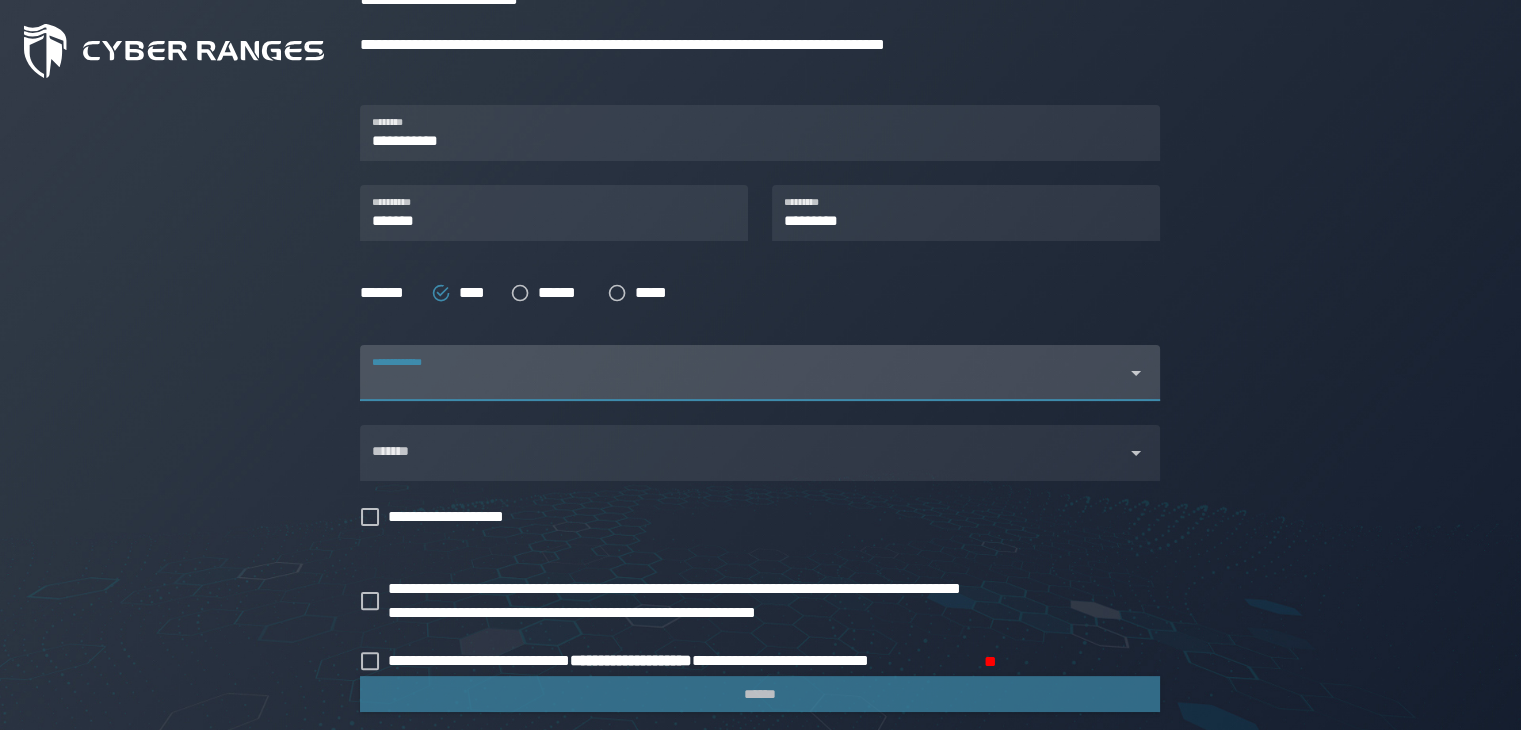 click at bounding box center [742, 385] 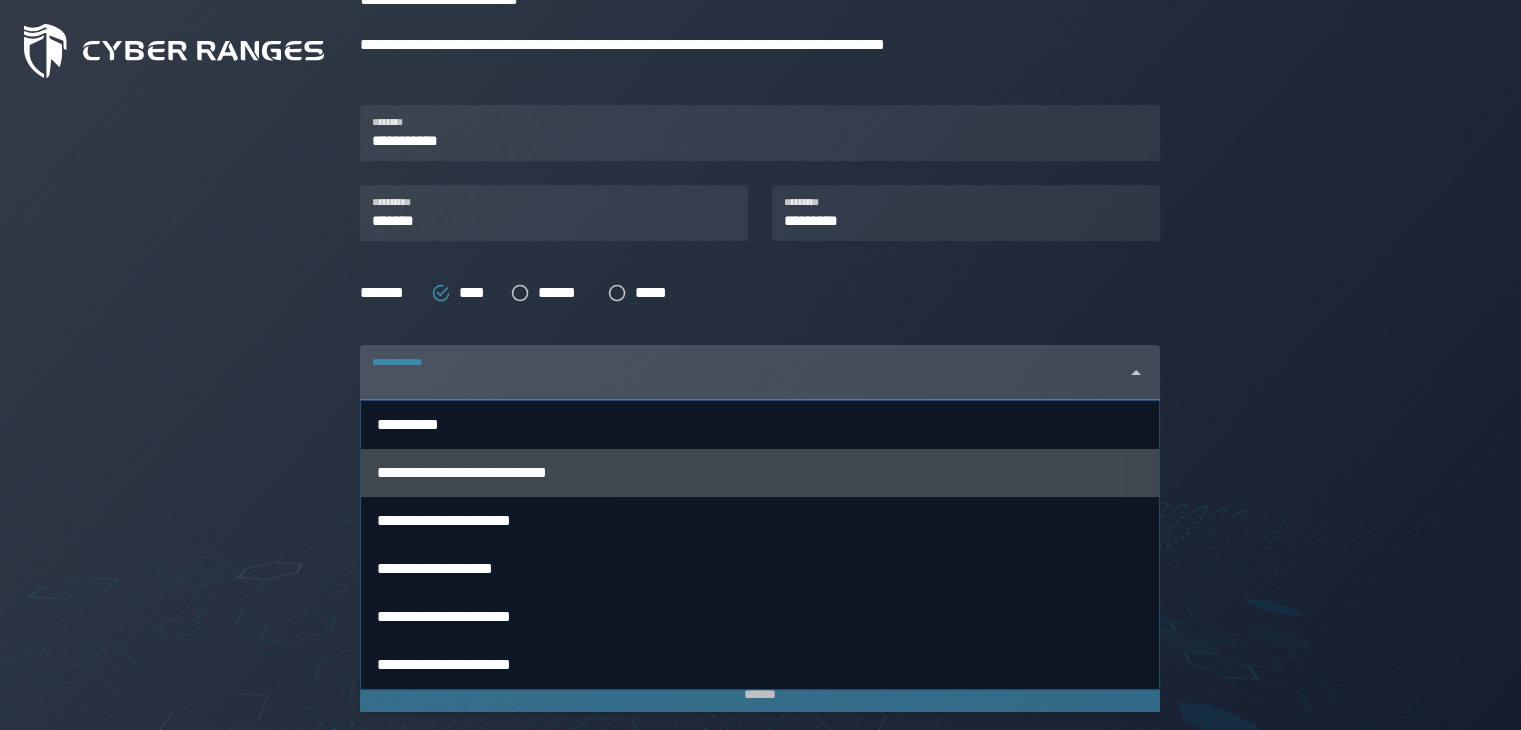 click on "**********" at bounding box center (760, 473) 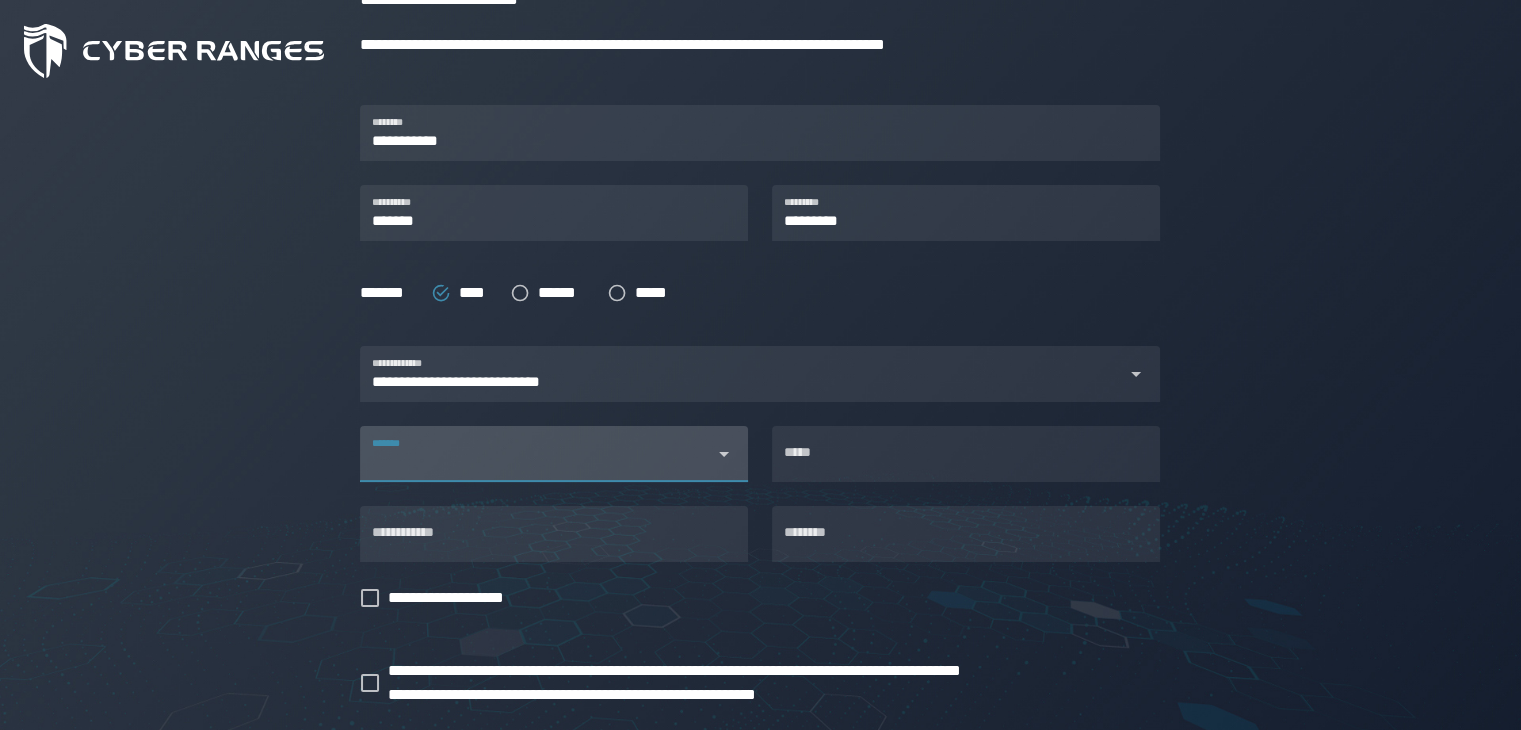 click on "*******" at bounding box center (536, 462) 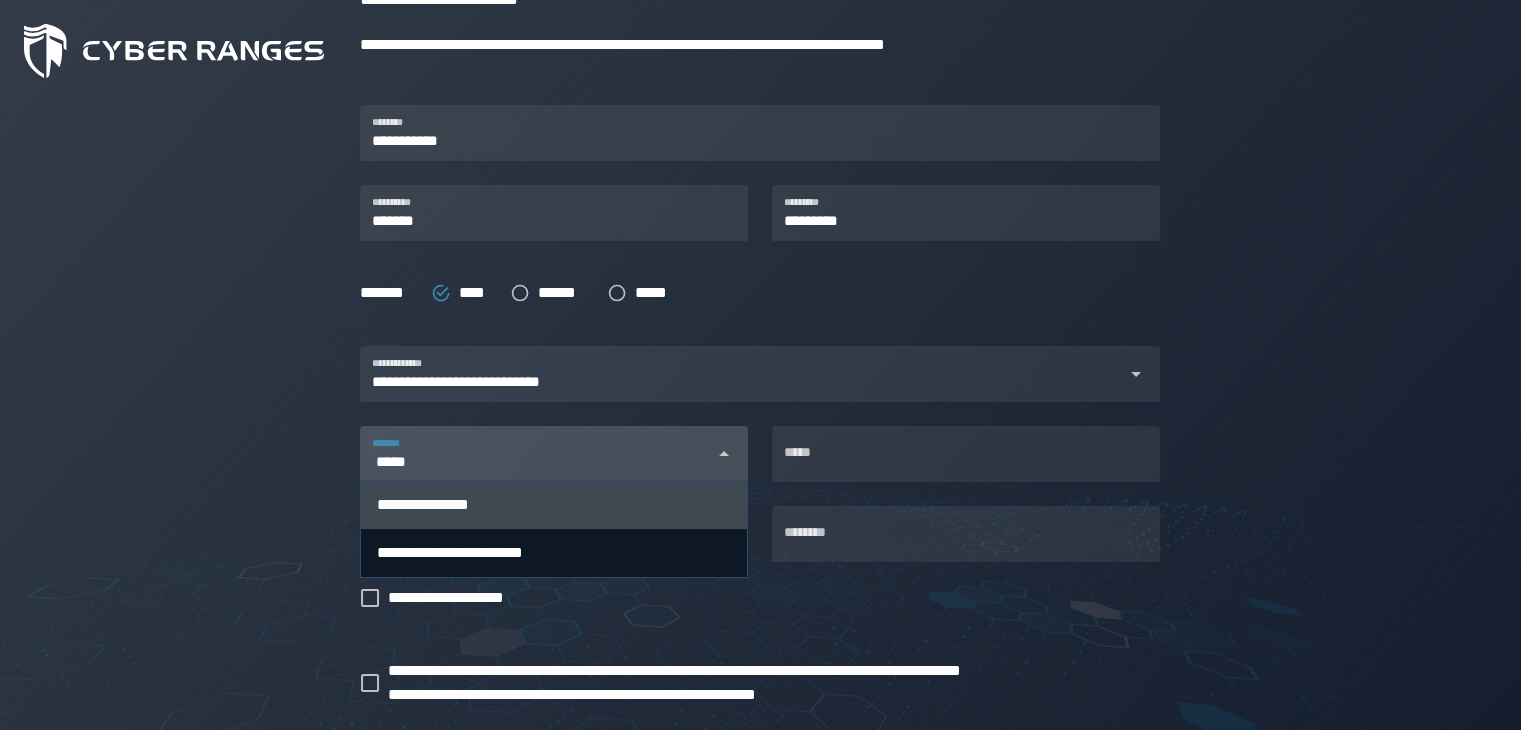 type on "*****" 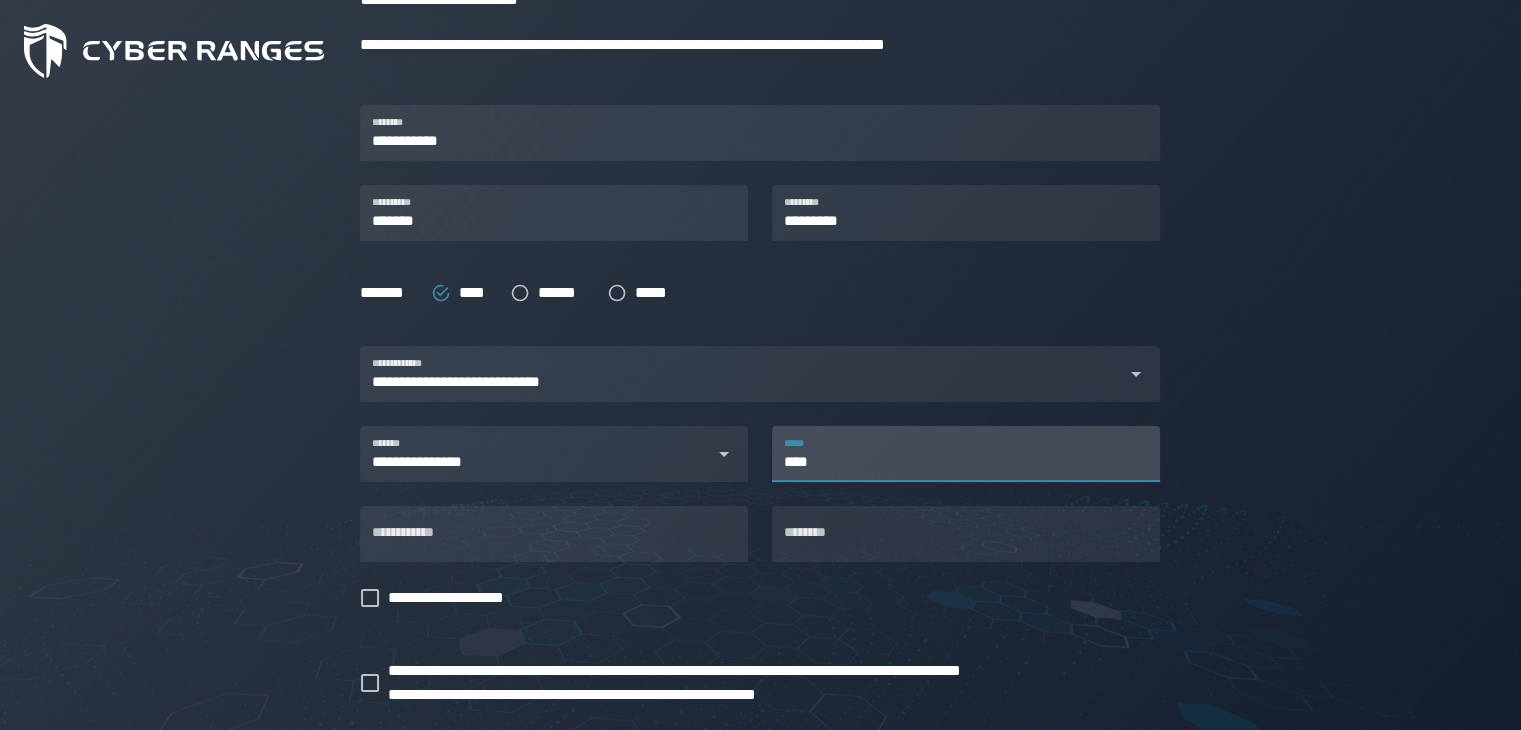 click on "****" at bounding box center (966, 454) 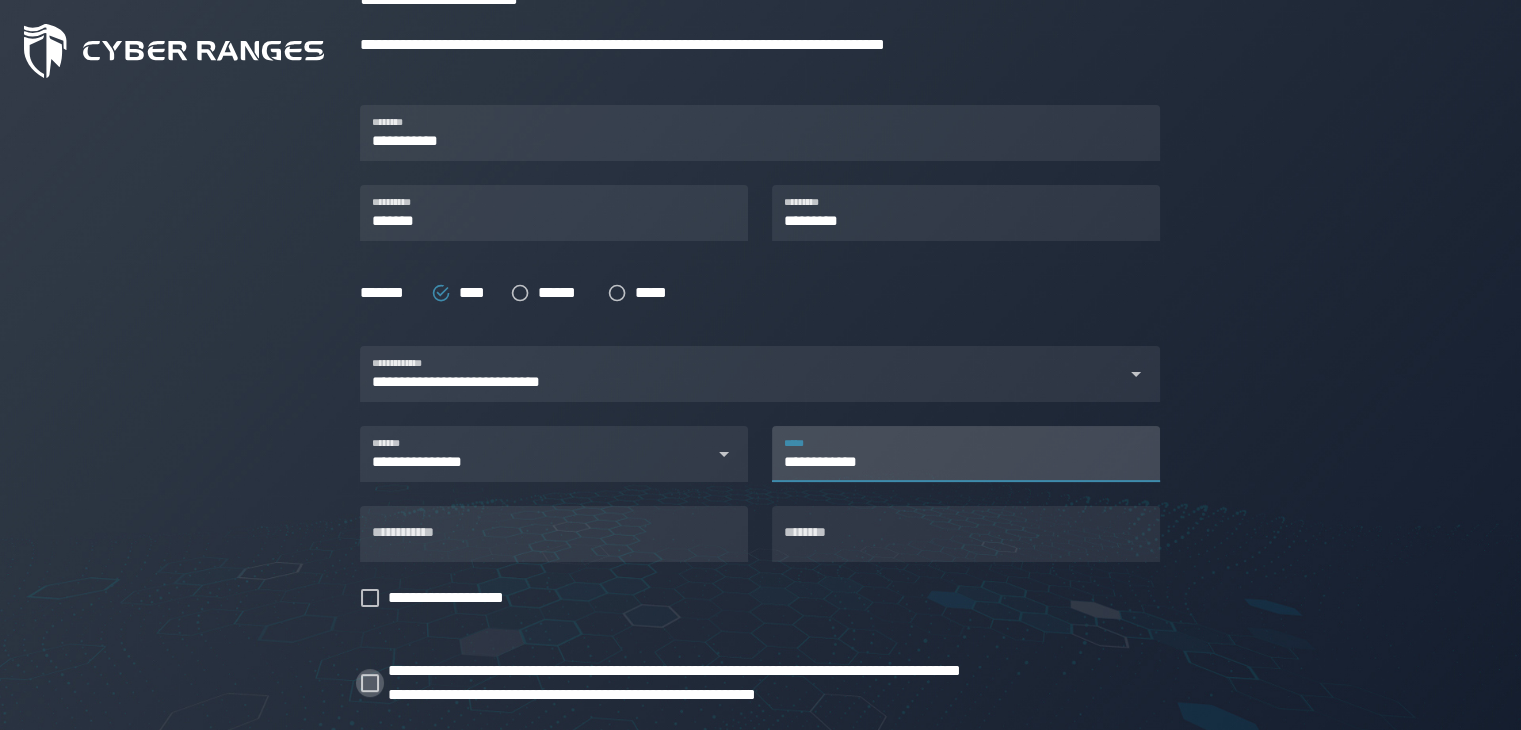 type on "**********" 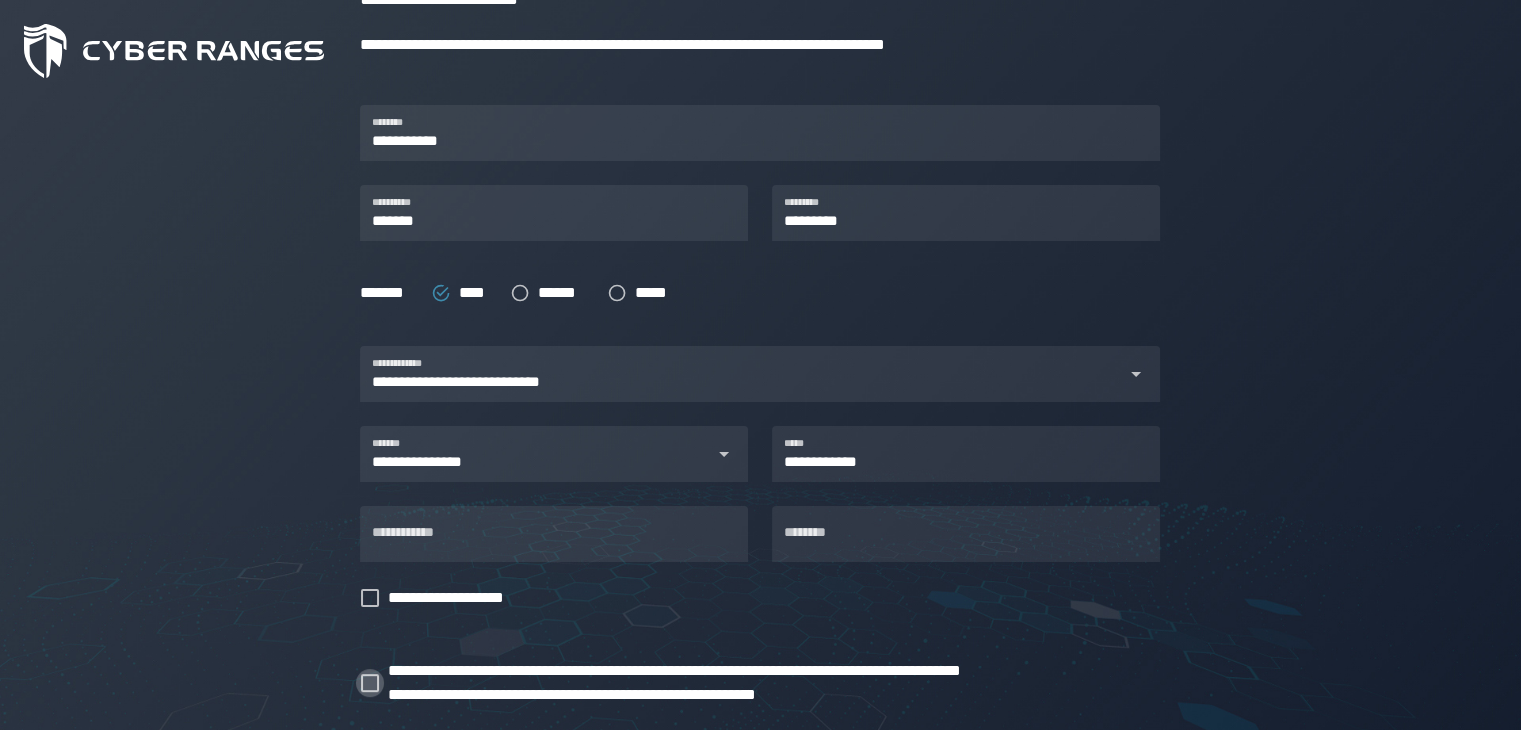 click on "**********" at bounding box center [723, 683] 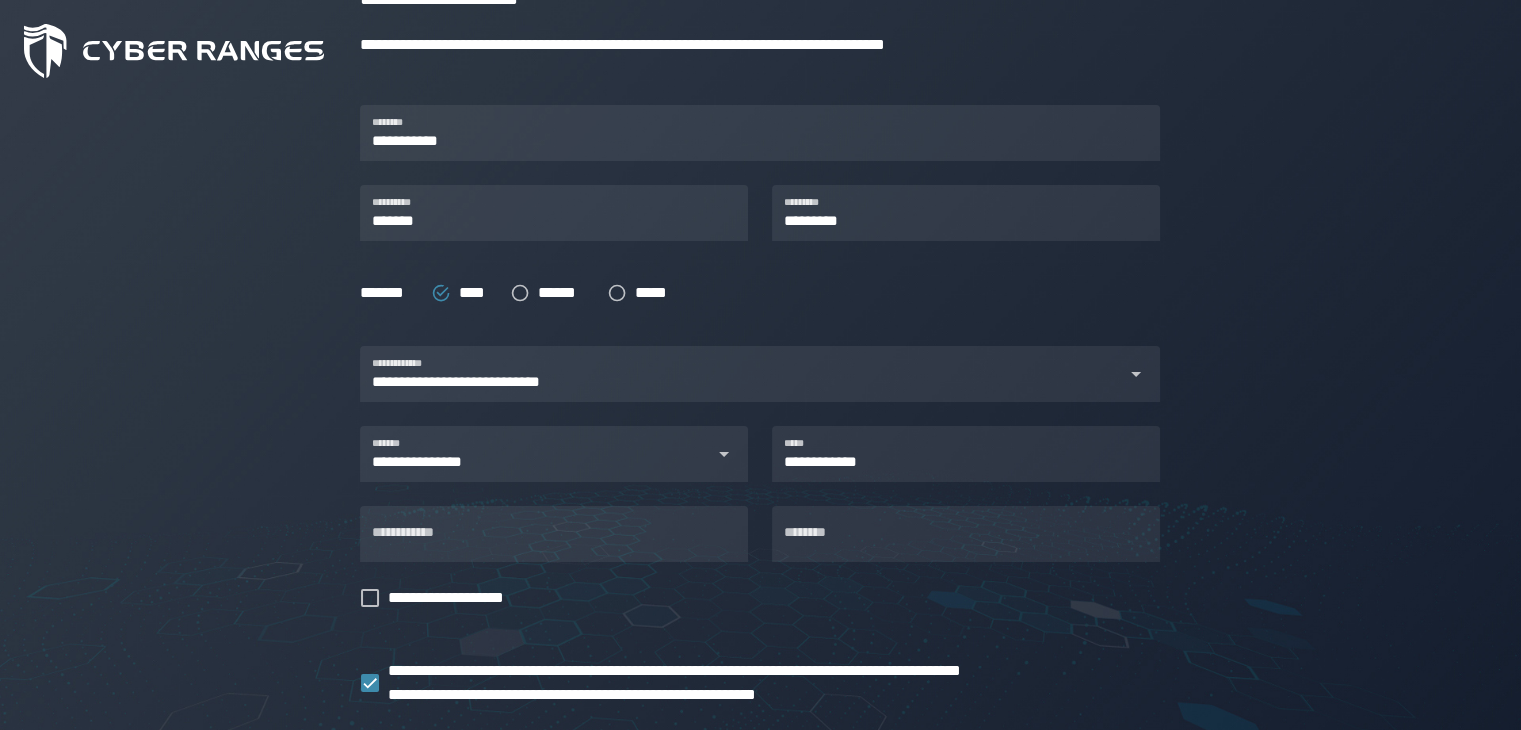 scroll, scrollTop: 602, scrollLeft: 0, axis: vertical 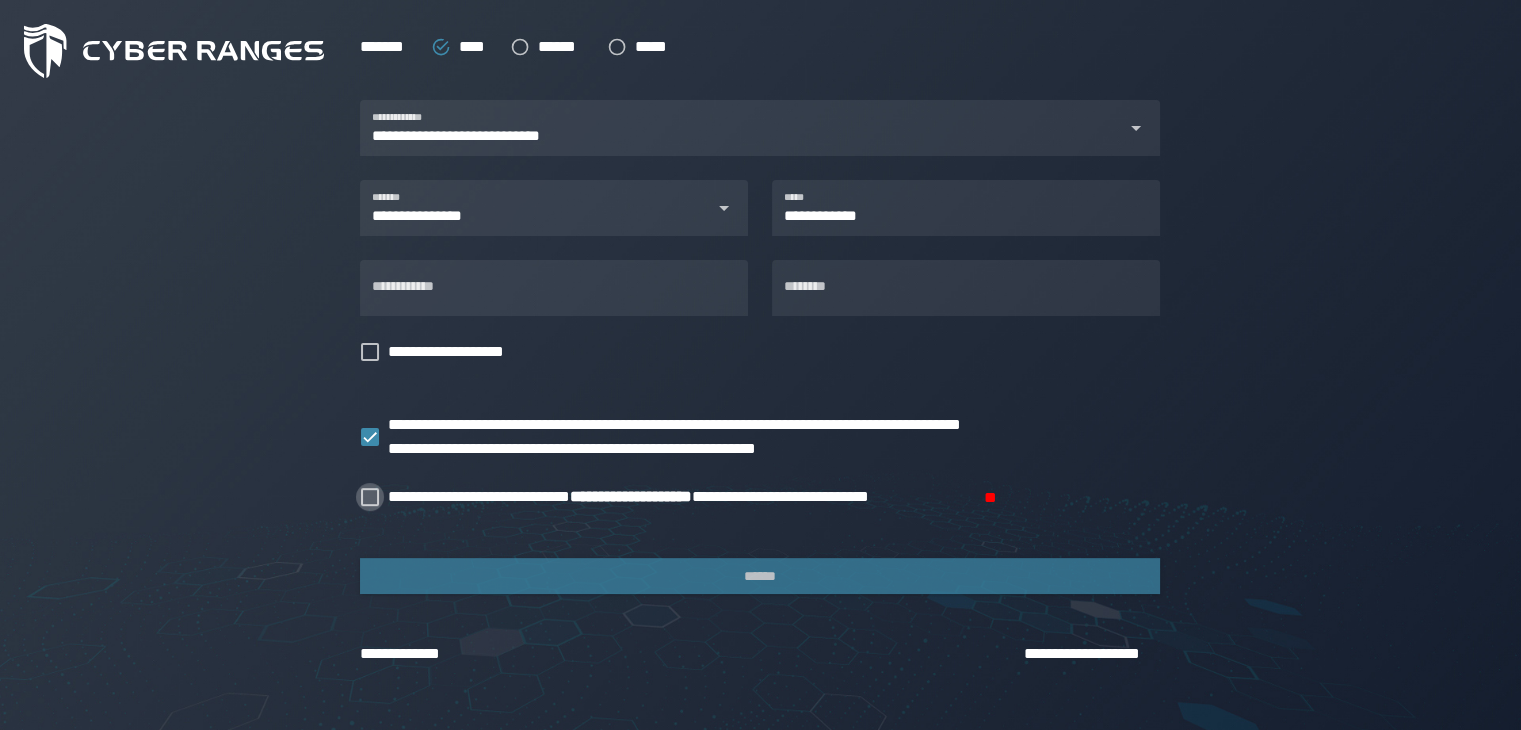 click on "**********" at bounding box center (681, 497) 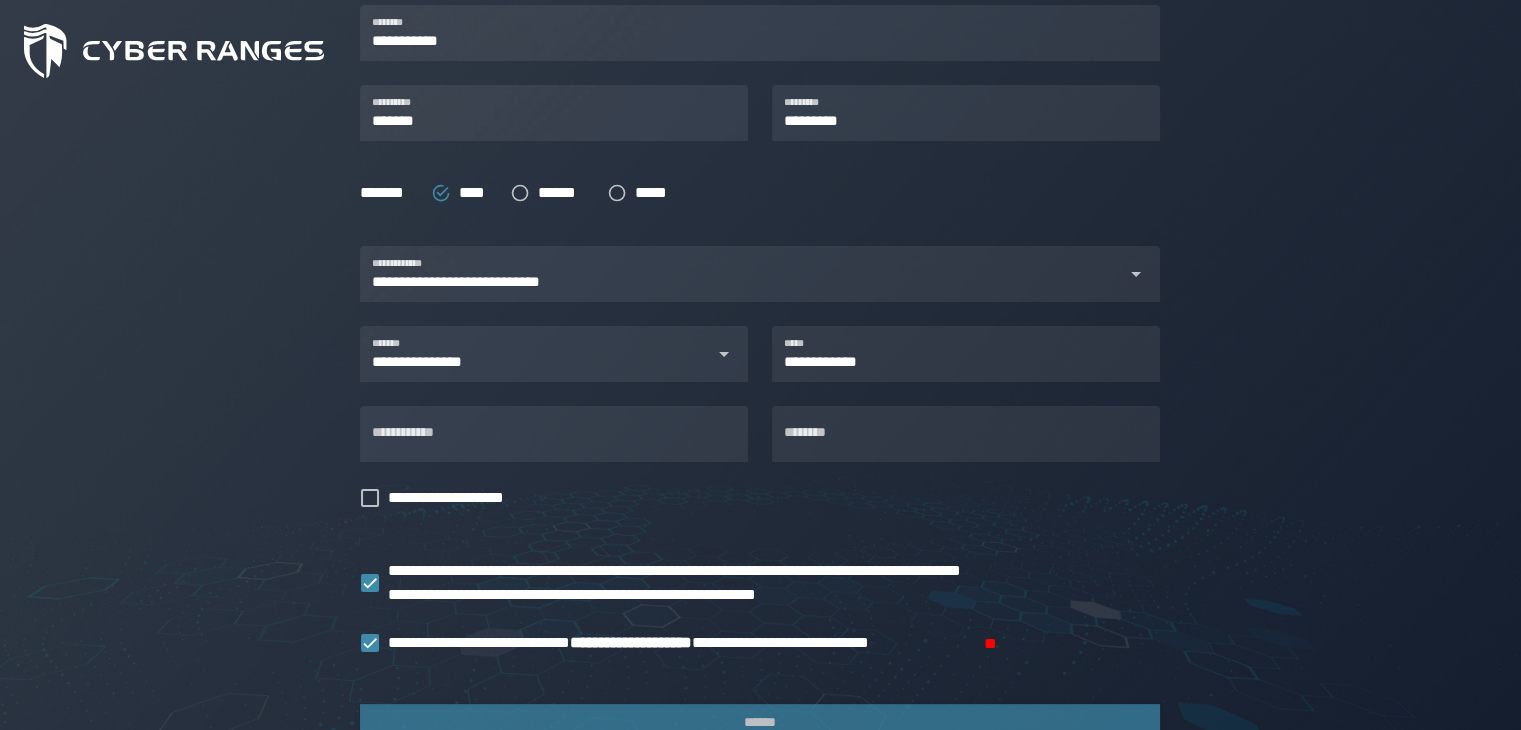 scroll, scrollTop: 602, scrollLeft: 0, axis: vertical 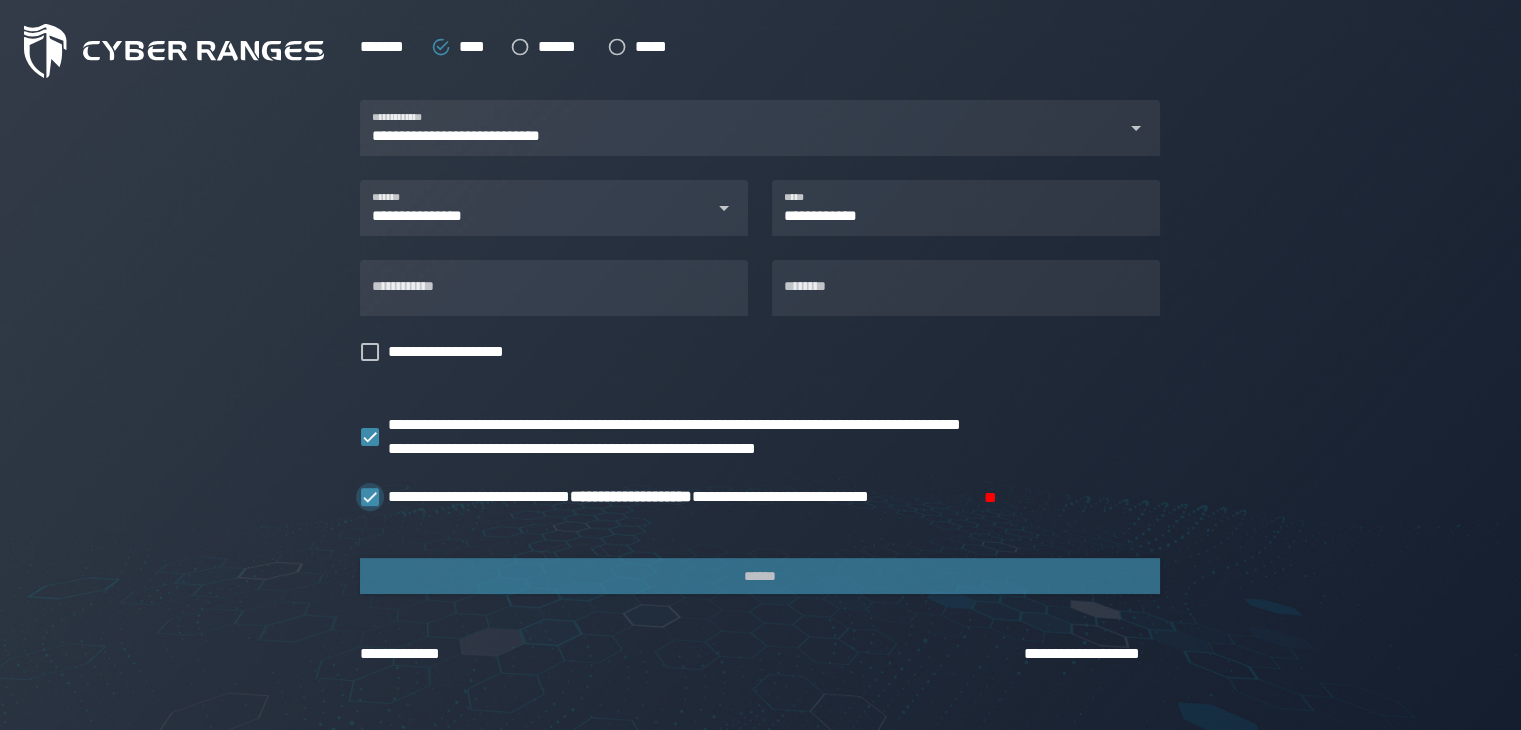 click on "**********" at bounding box center [681, 497] 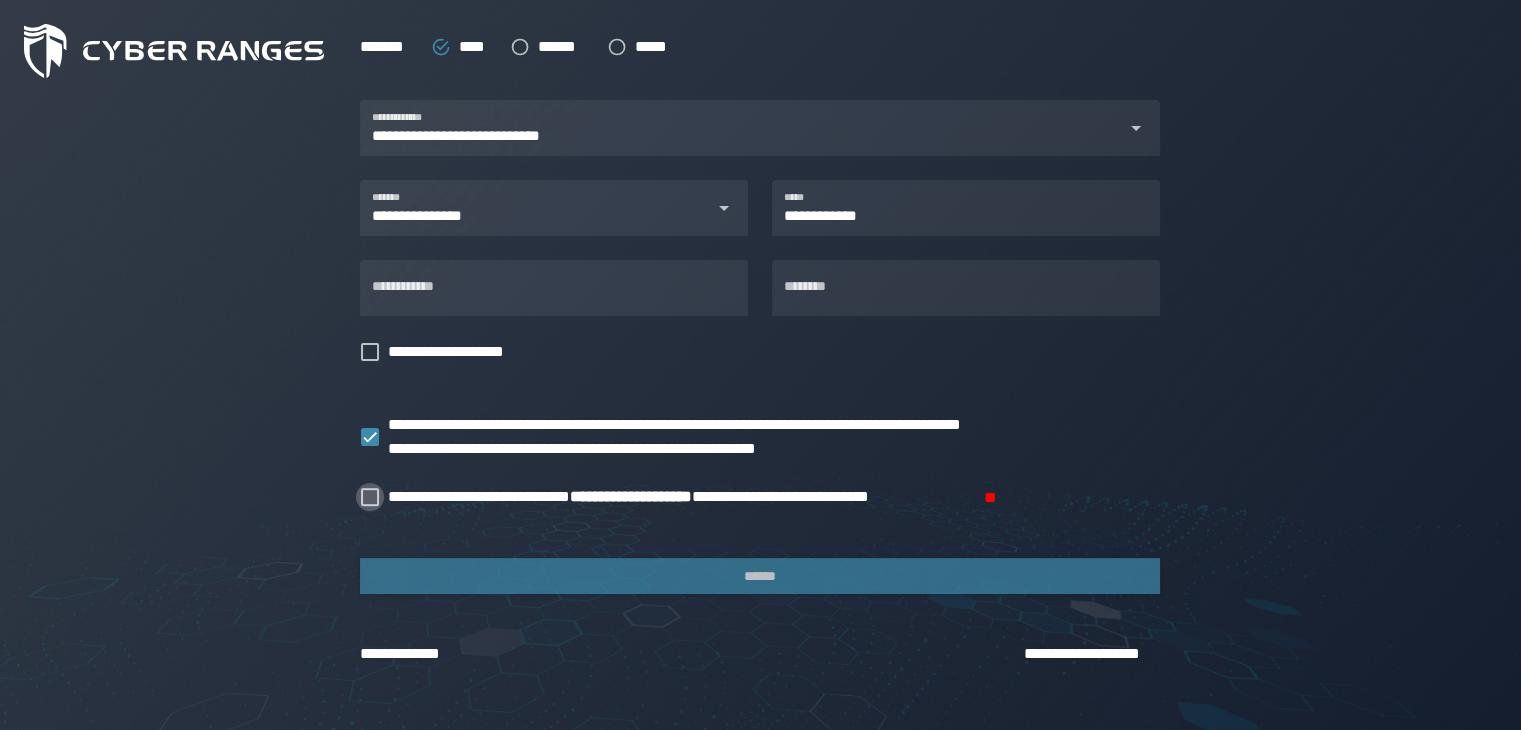 click on "**********" at bounding box center [681, 497] 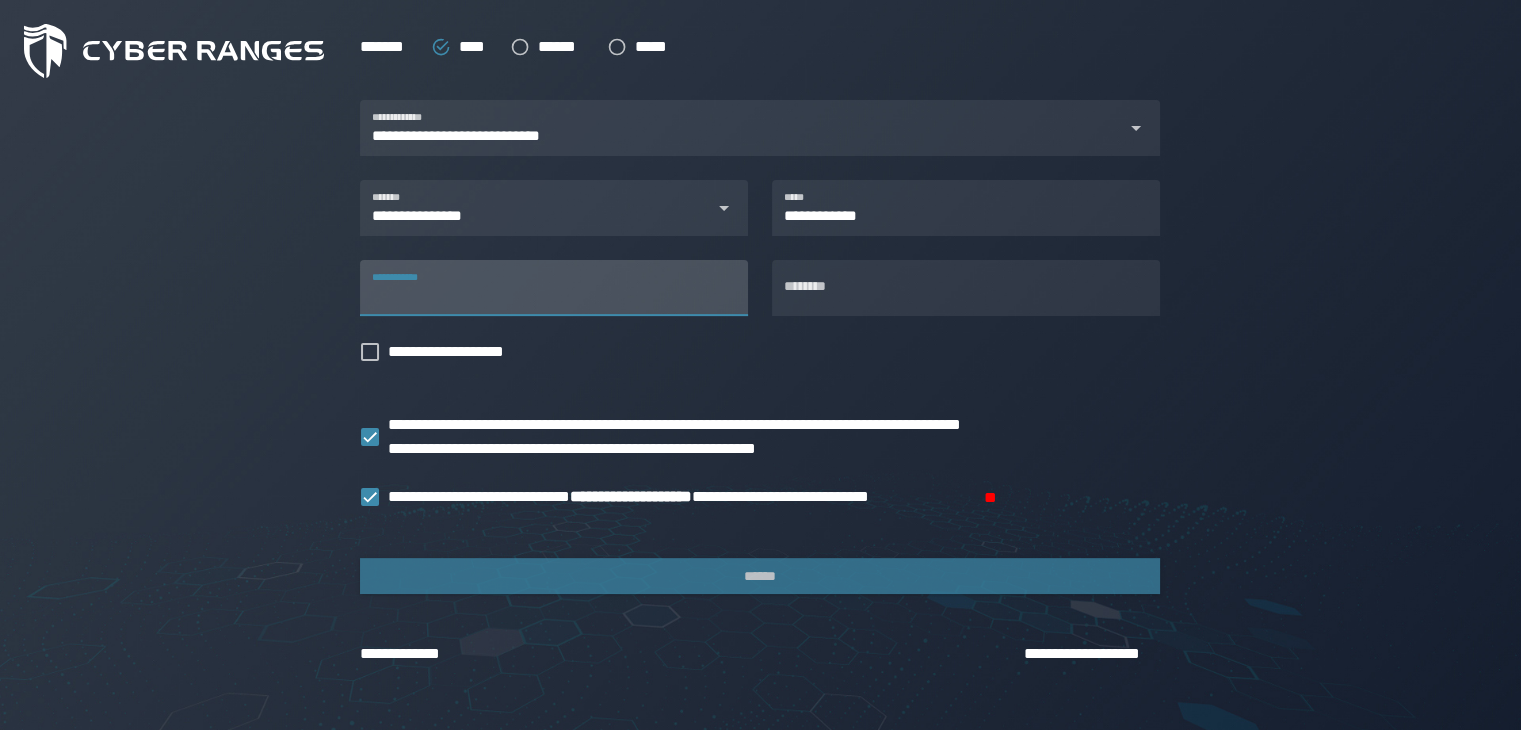 click on "**********" at bounding box center [554, 288] 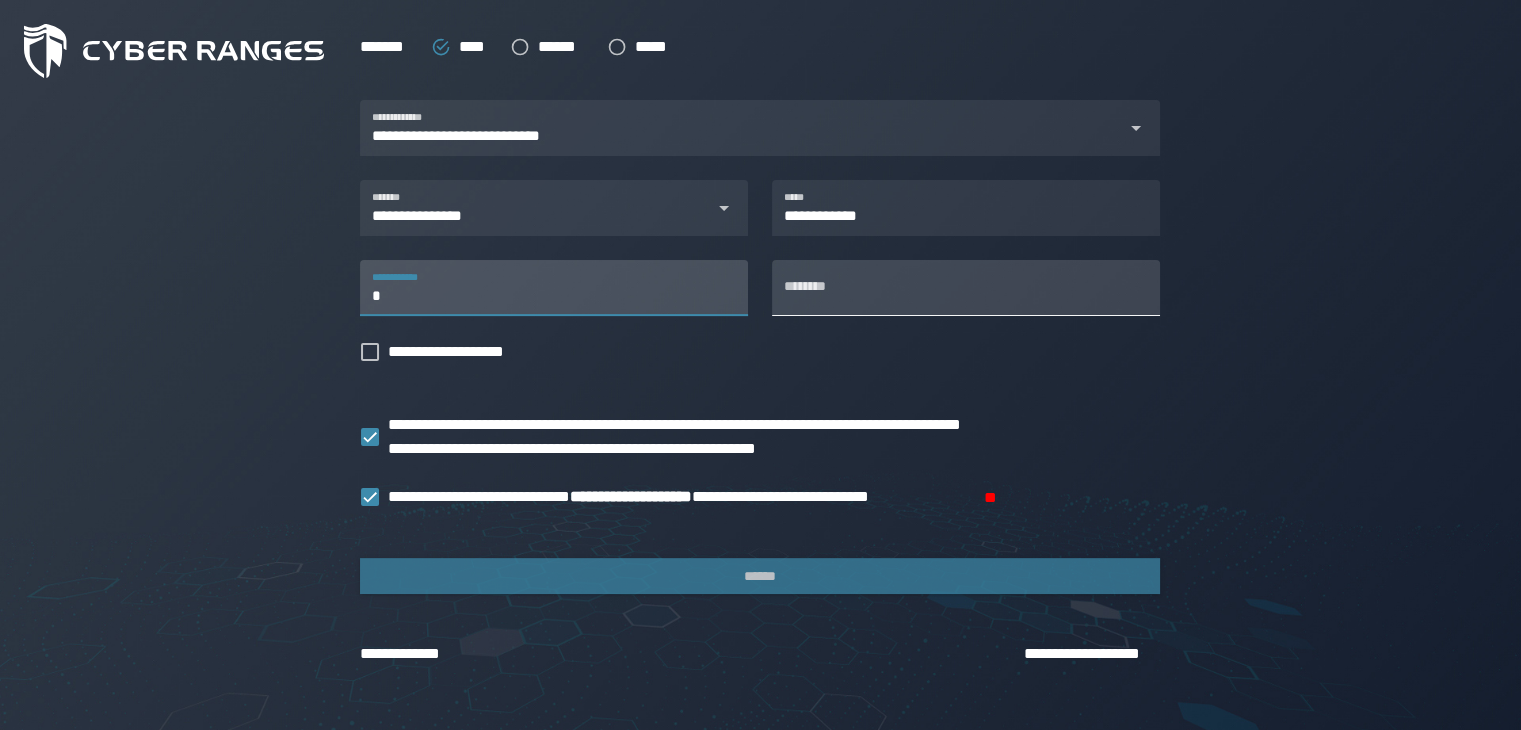 type on "*" 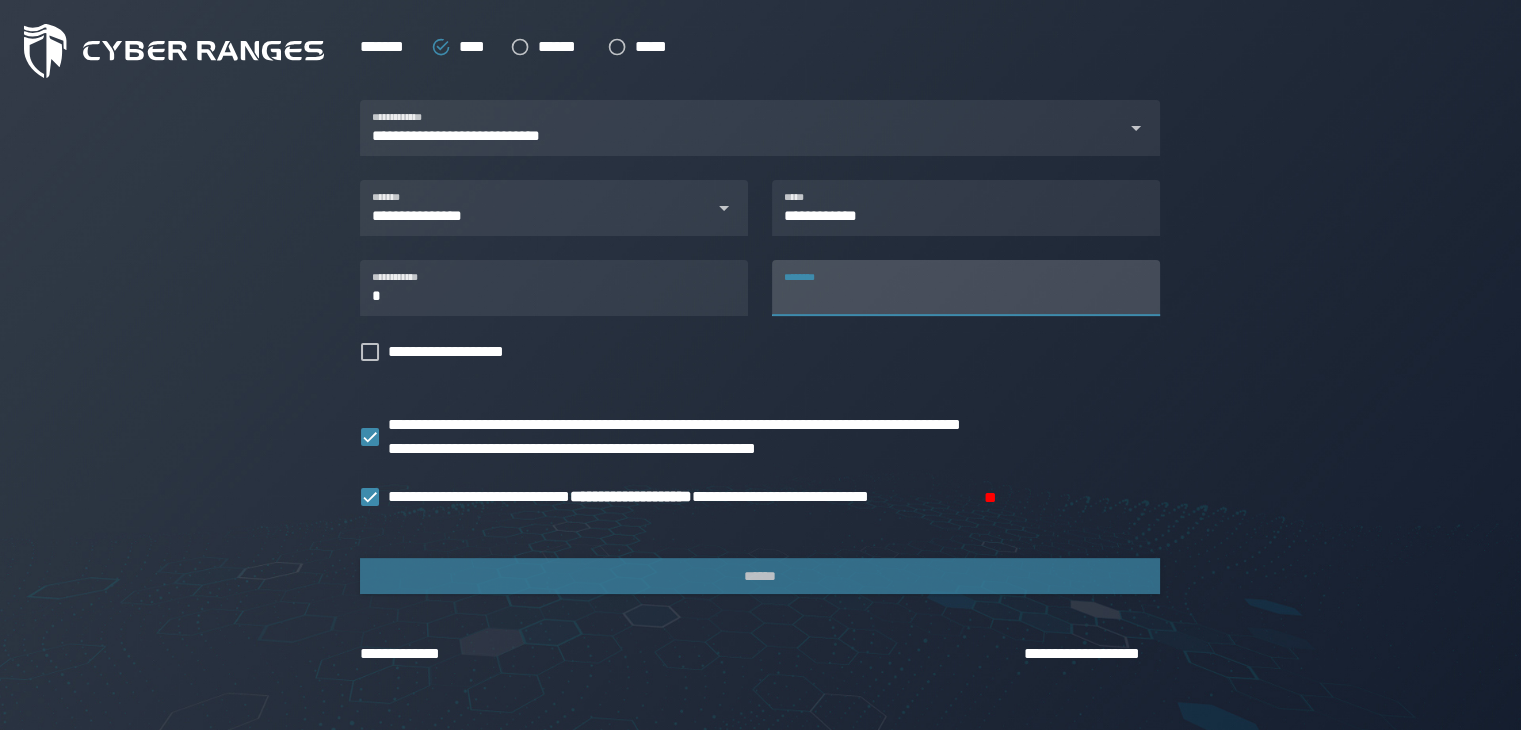 click on "********" at bounding box center (966, 288) 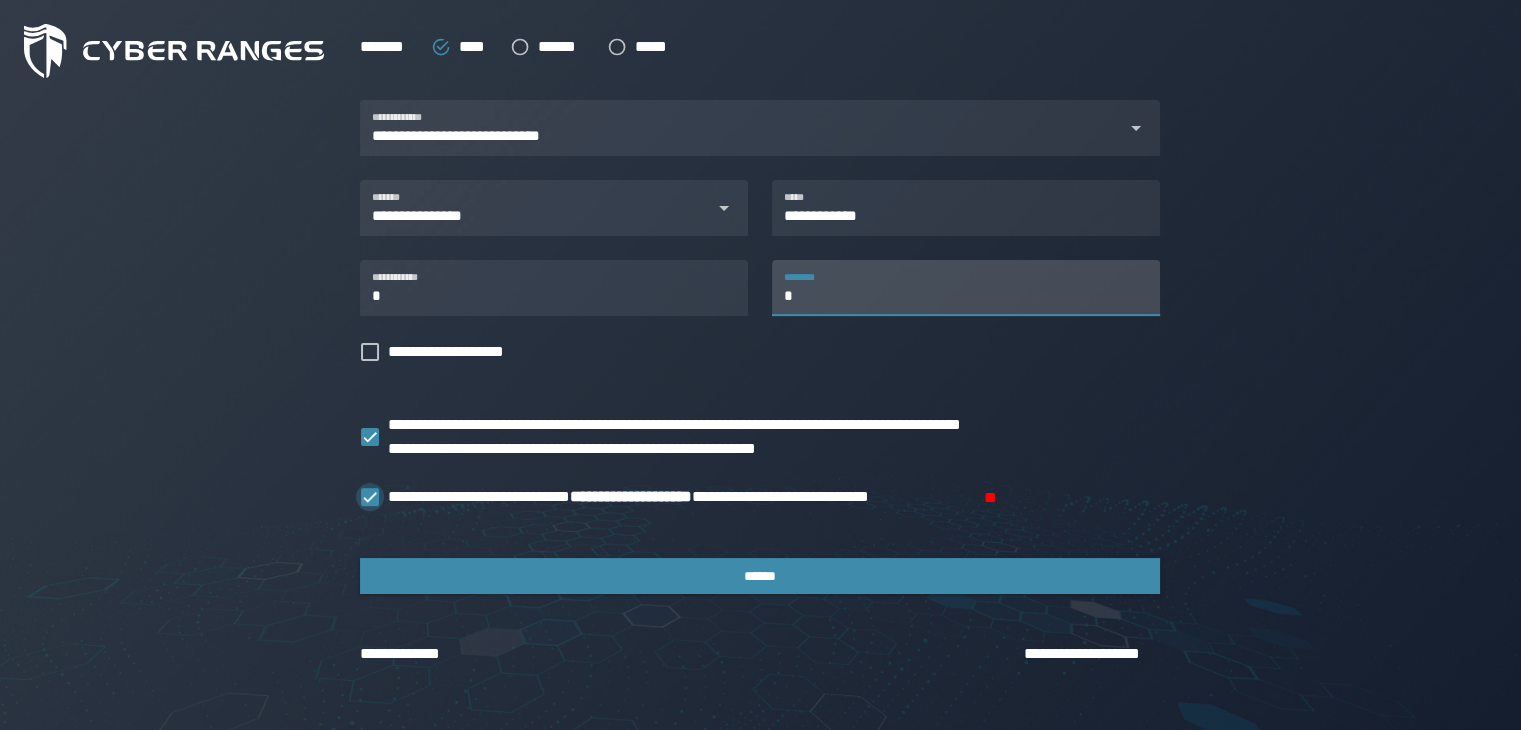 type on "*" 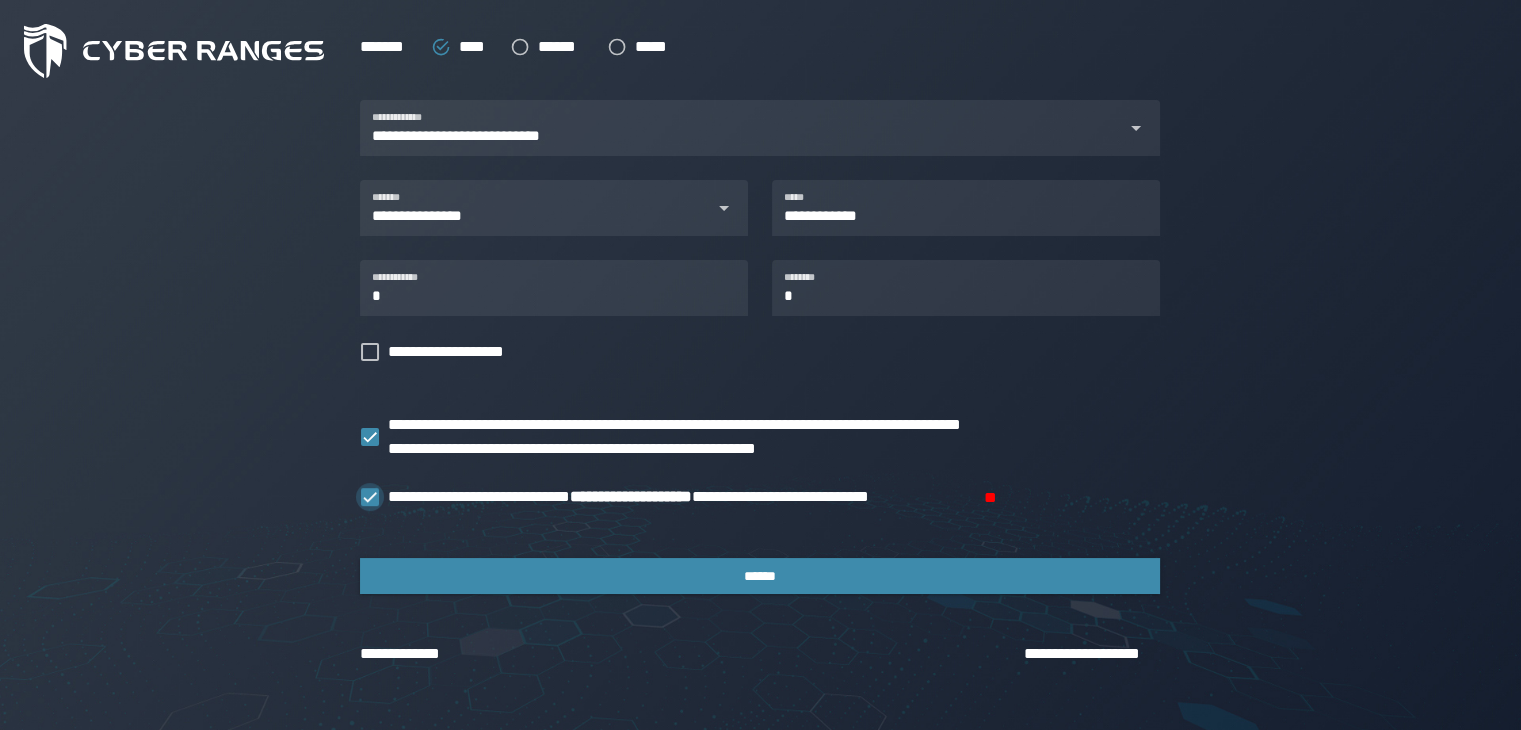 click on "**********" at bounding box center (681, 497) 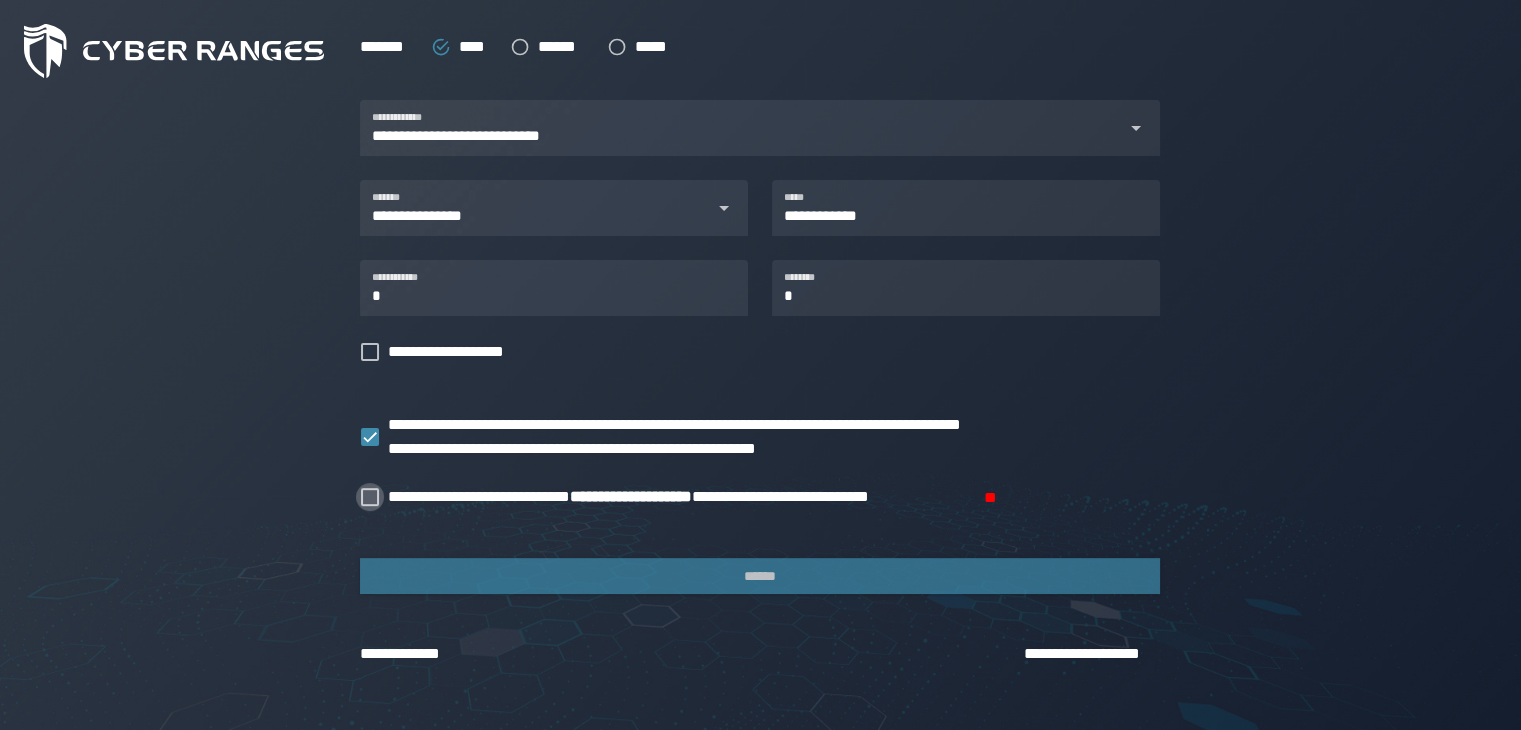 click 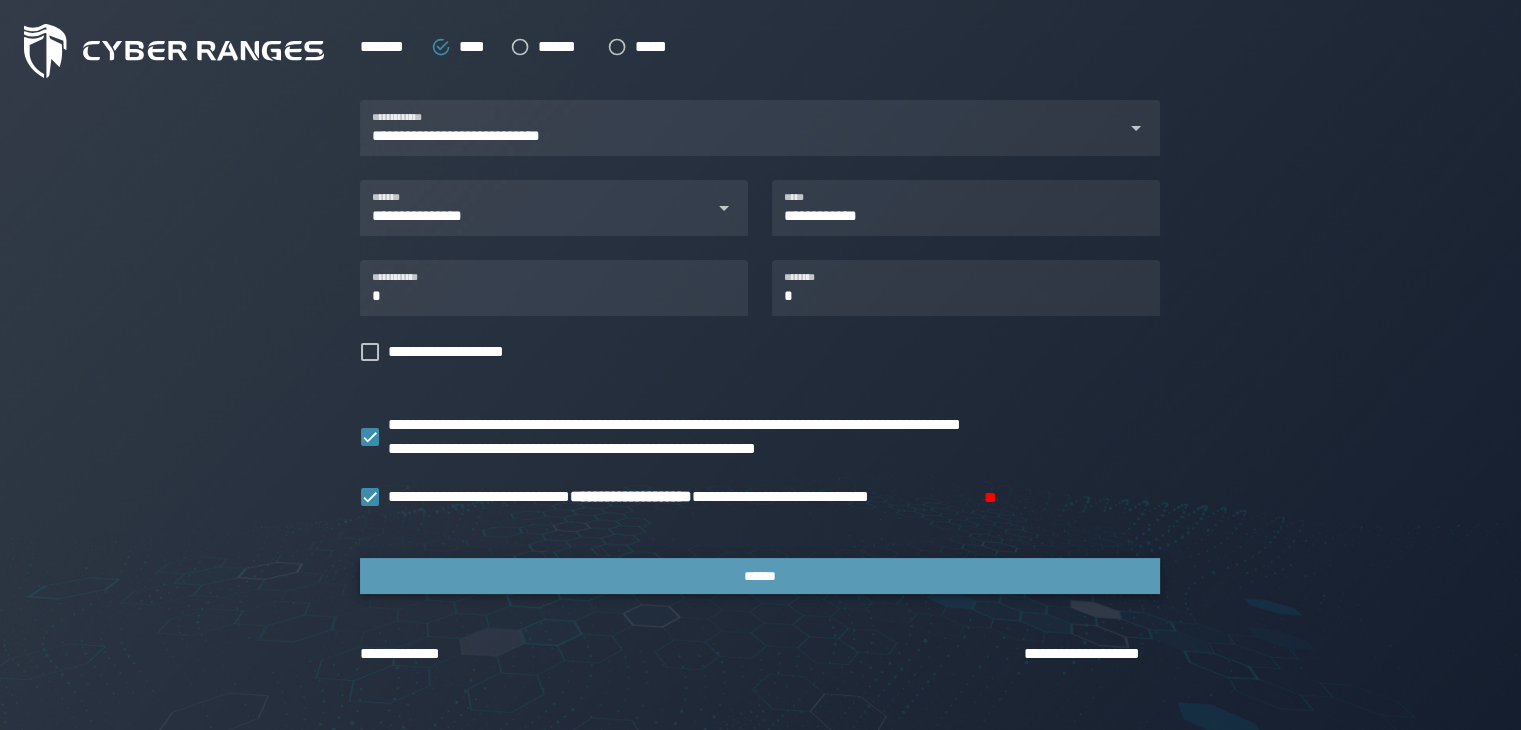 click on "******" at bounding box center (760, 576) 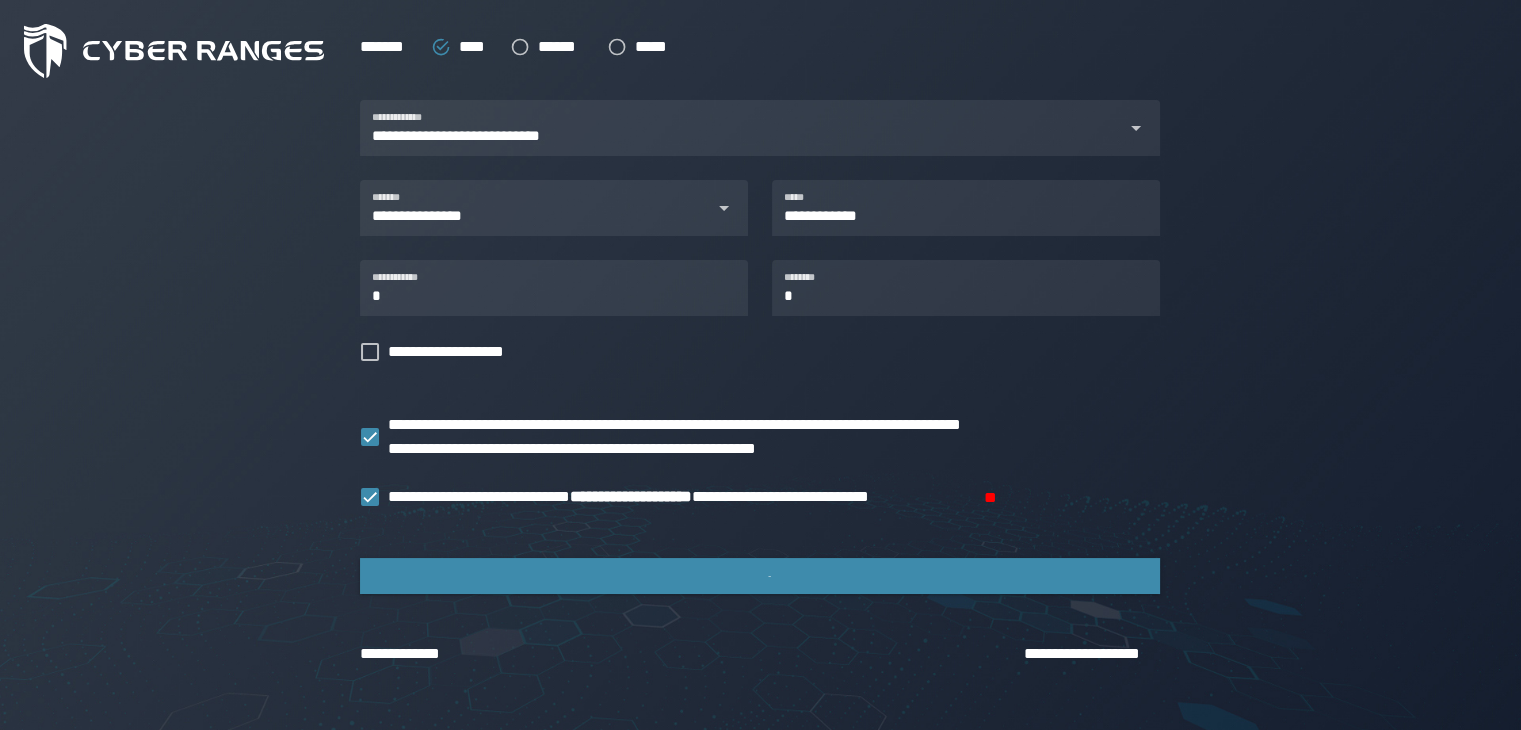 scroll, scrollTop: 0, scrollLeft: 0, axis: both 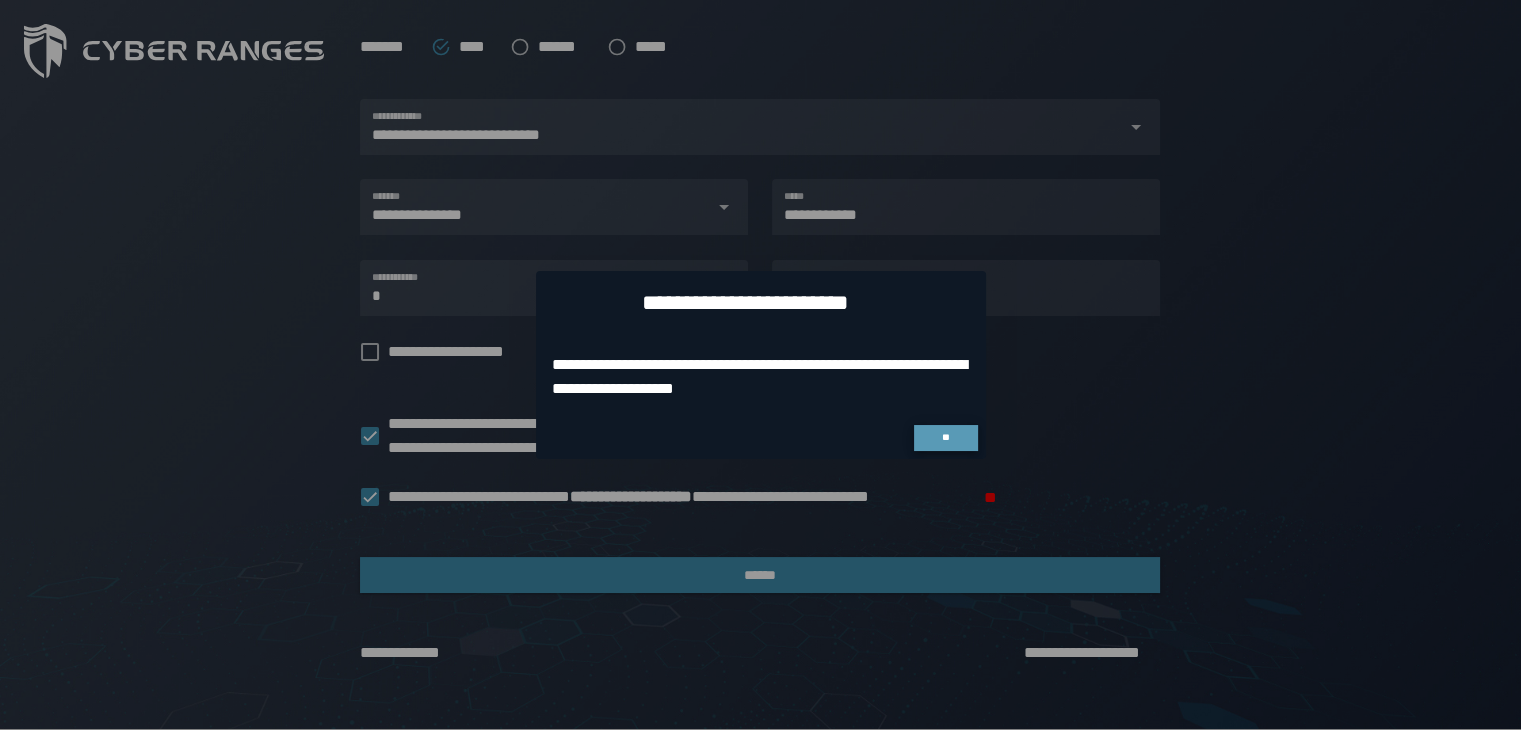 click on "**" at bounding box center [946, 438] 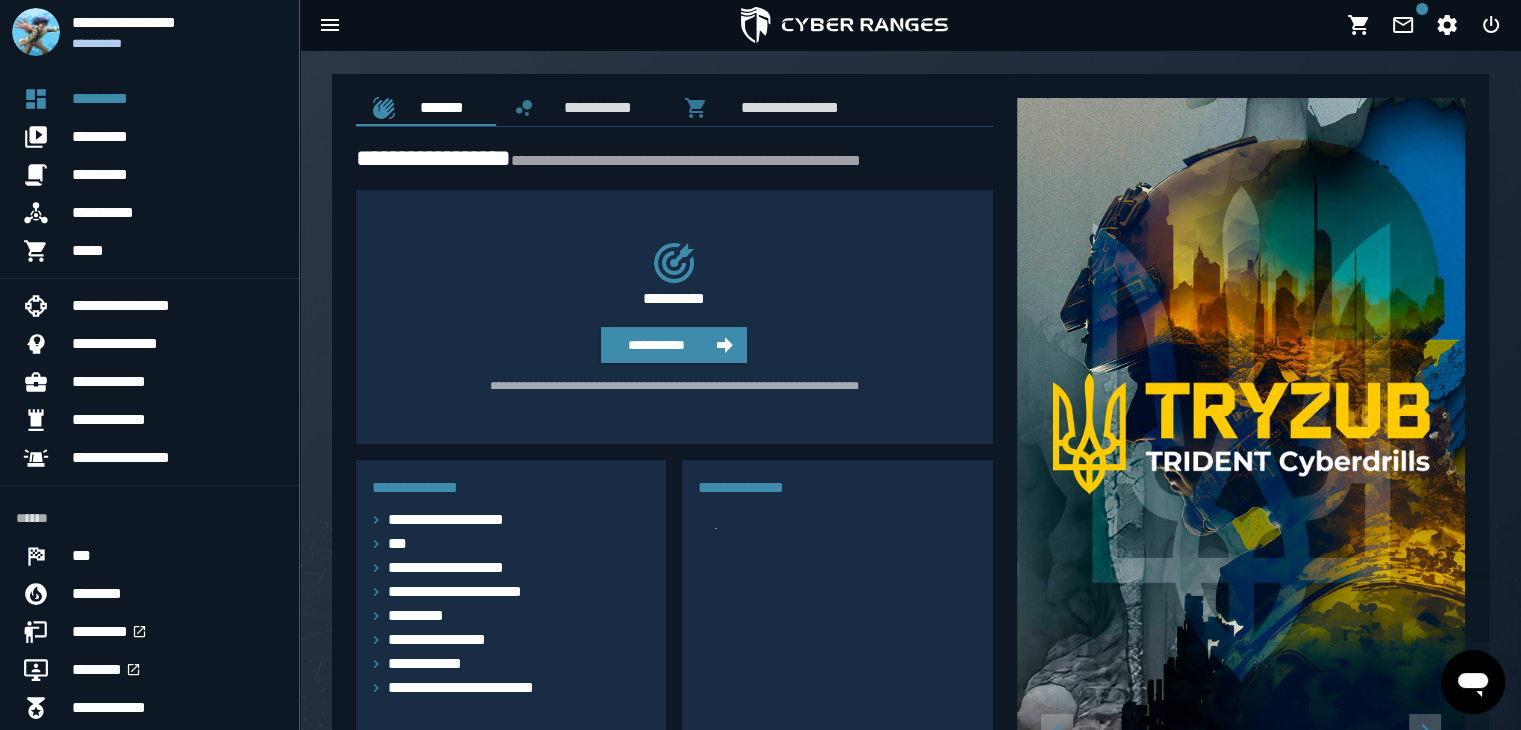 scroll, scrollTop: 0, scrollLeft: 0, axis: both 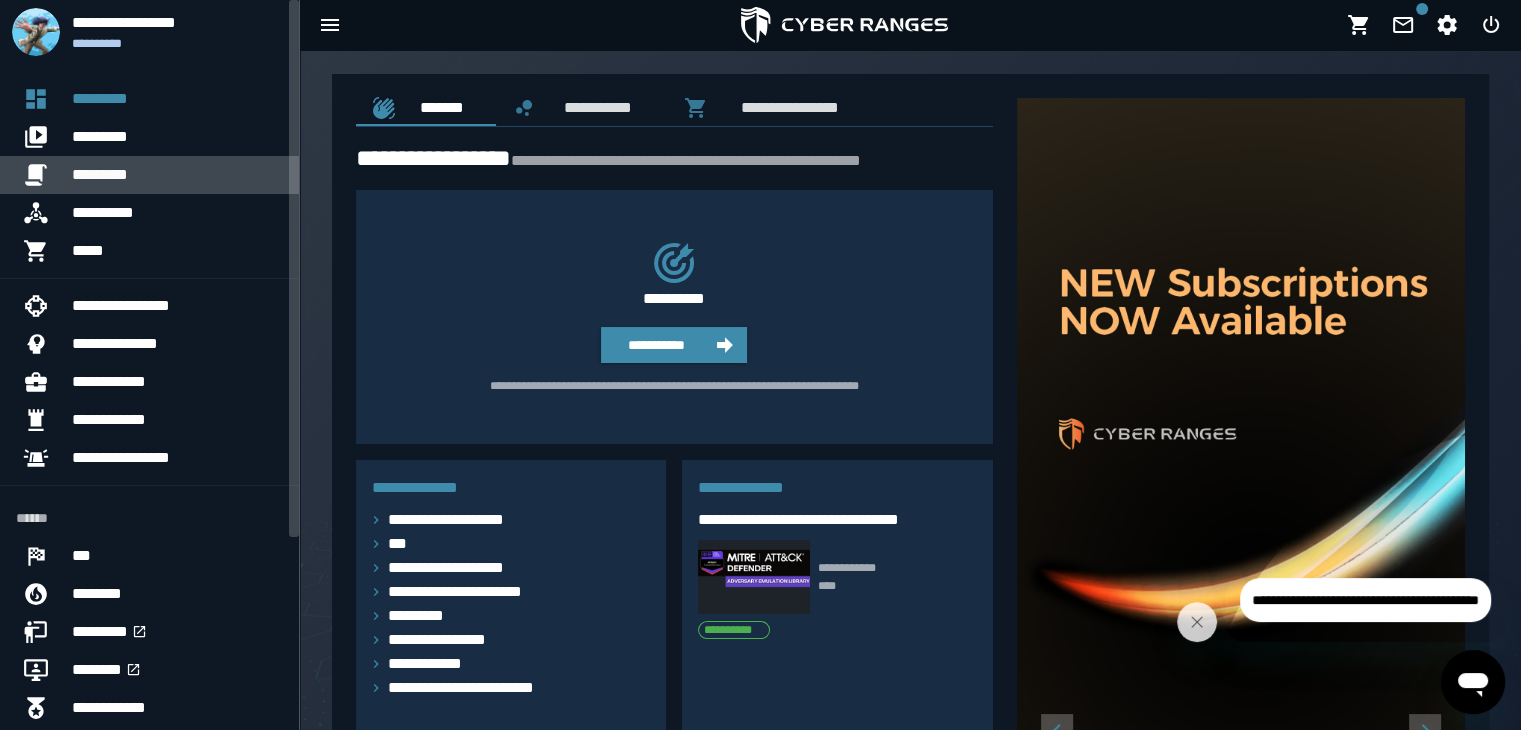 click on "*********" at bounding box center [177, 175] 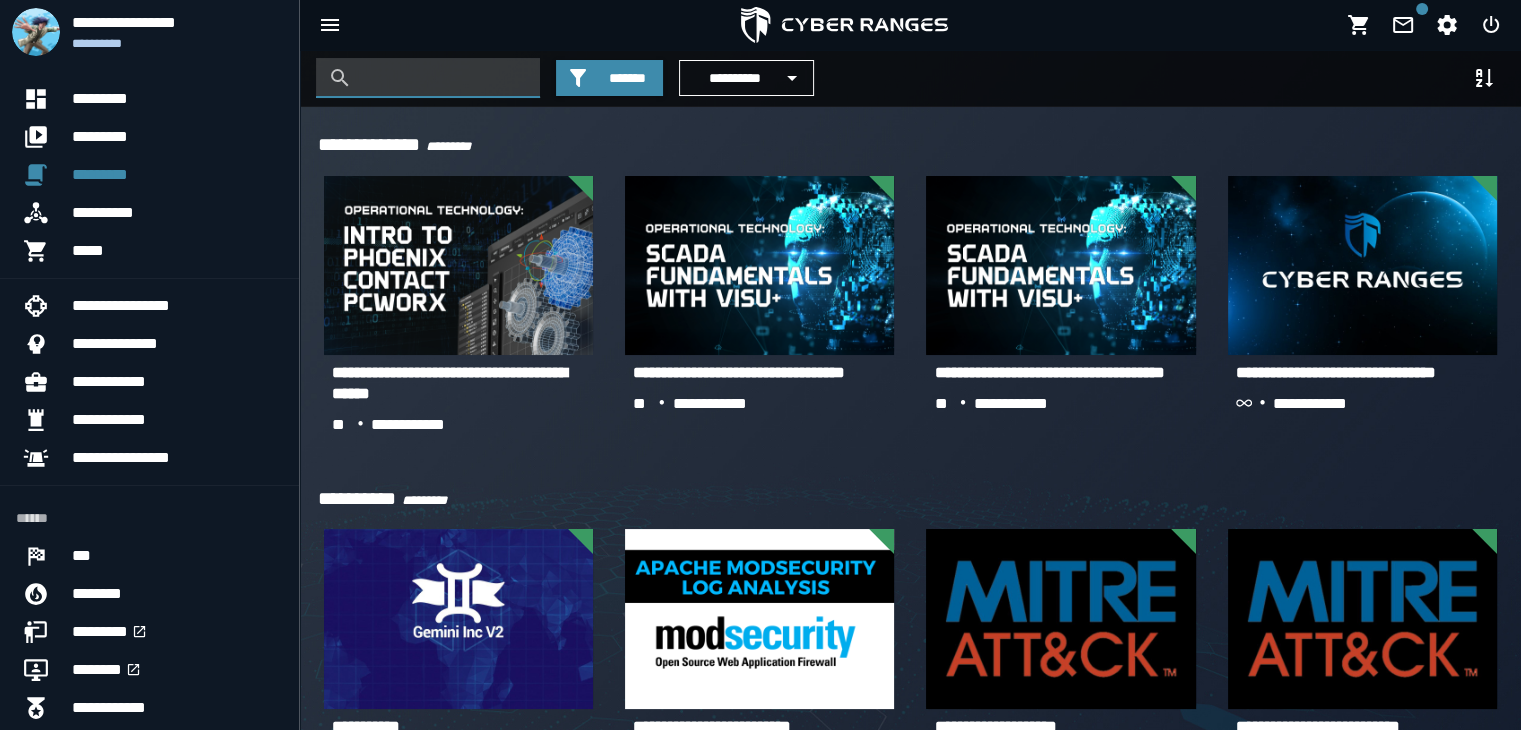 click at bounding box center (443, 78) 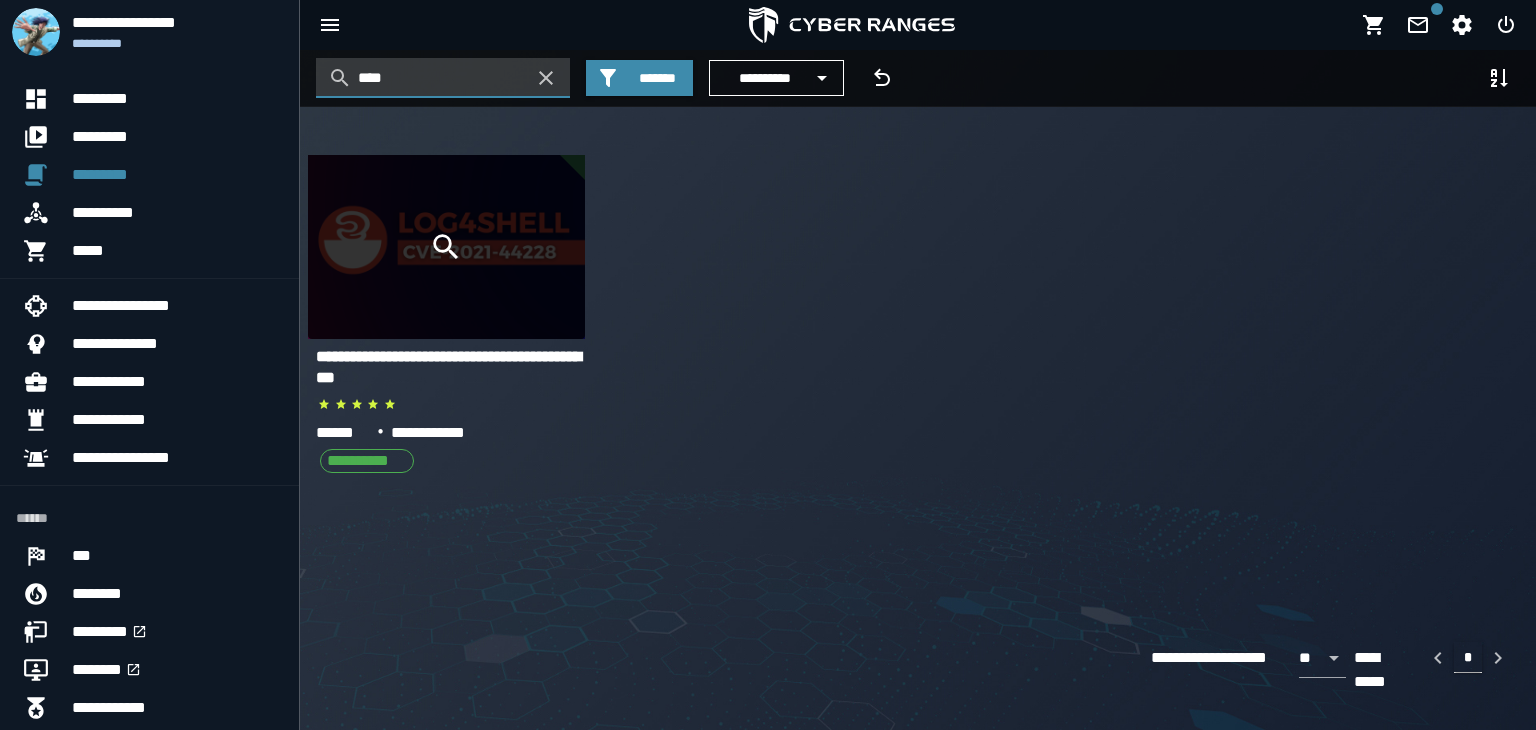 type on "****" 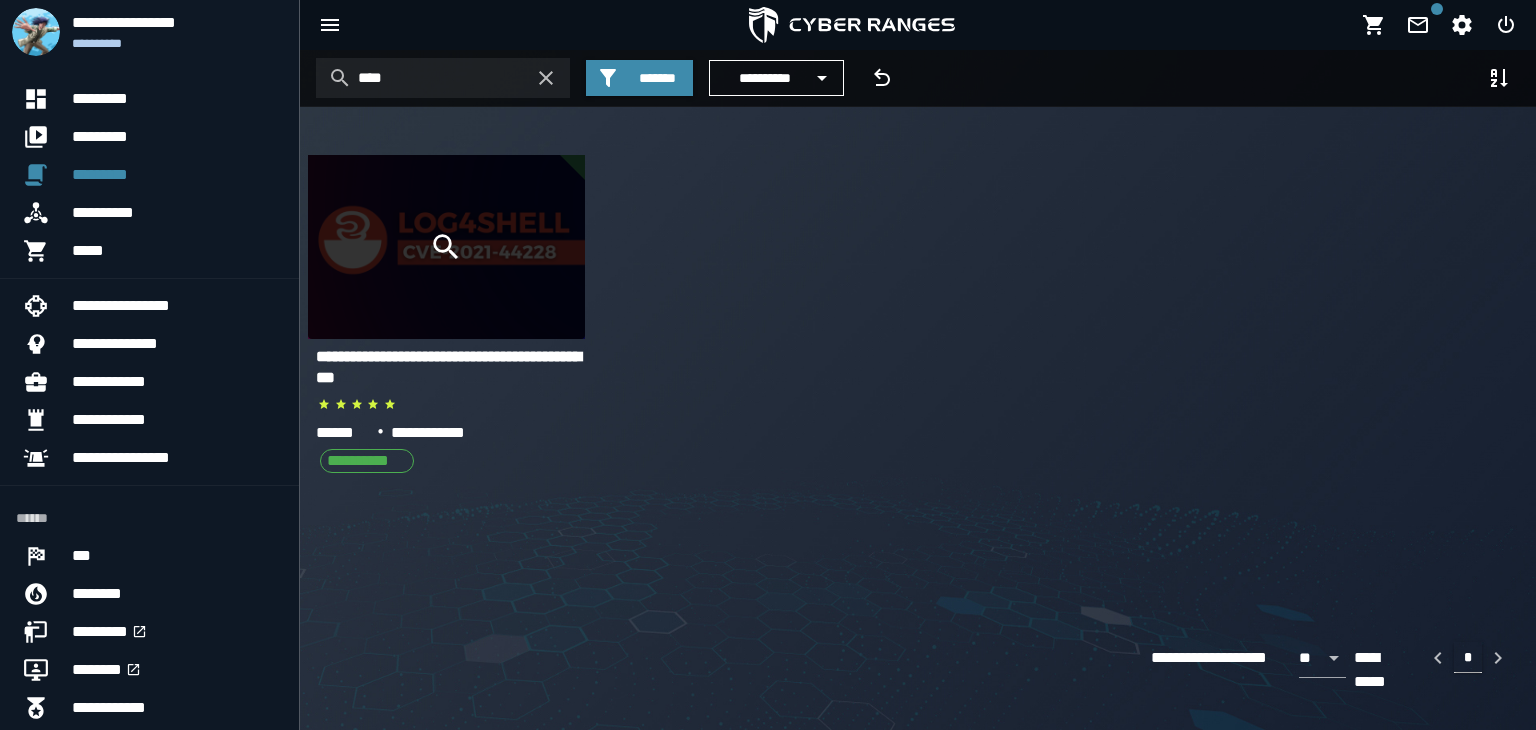 click 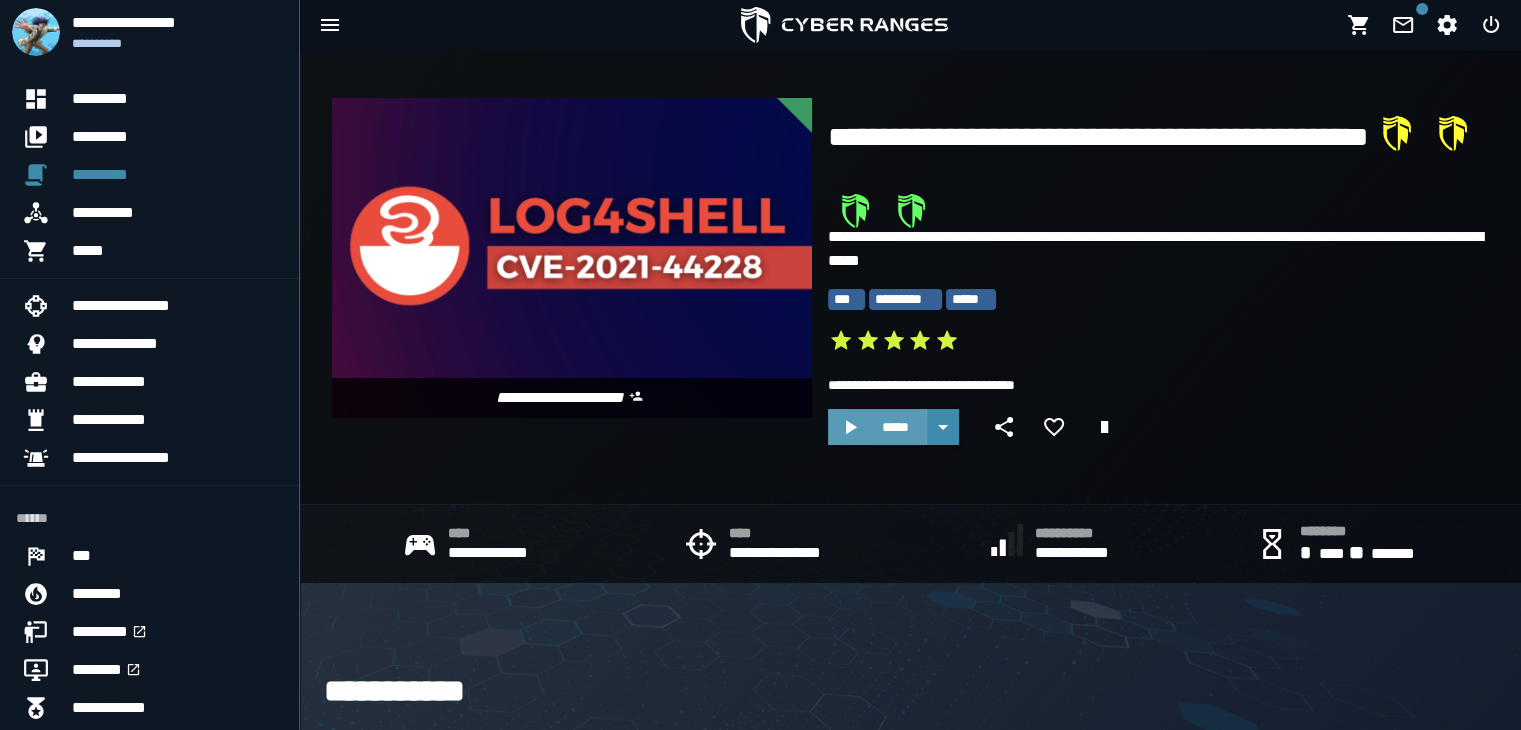 click on "*****" at bounding box center [877, 427] 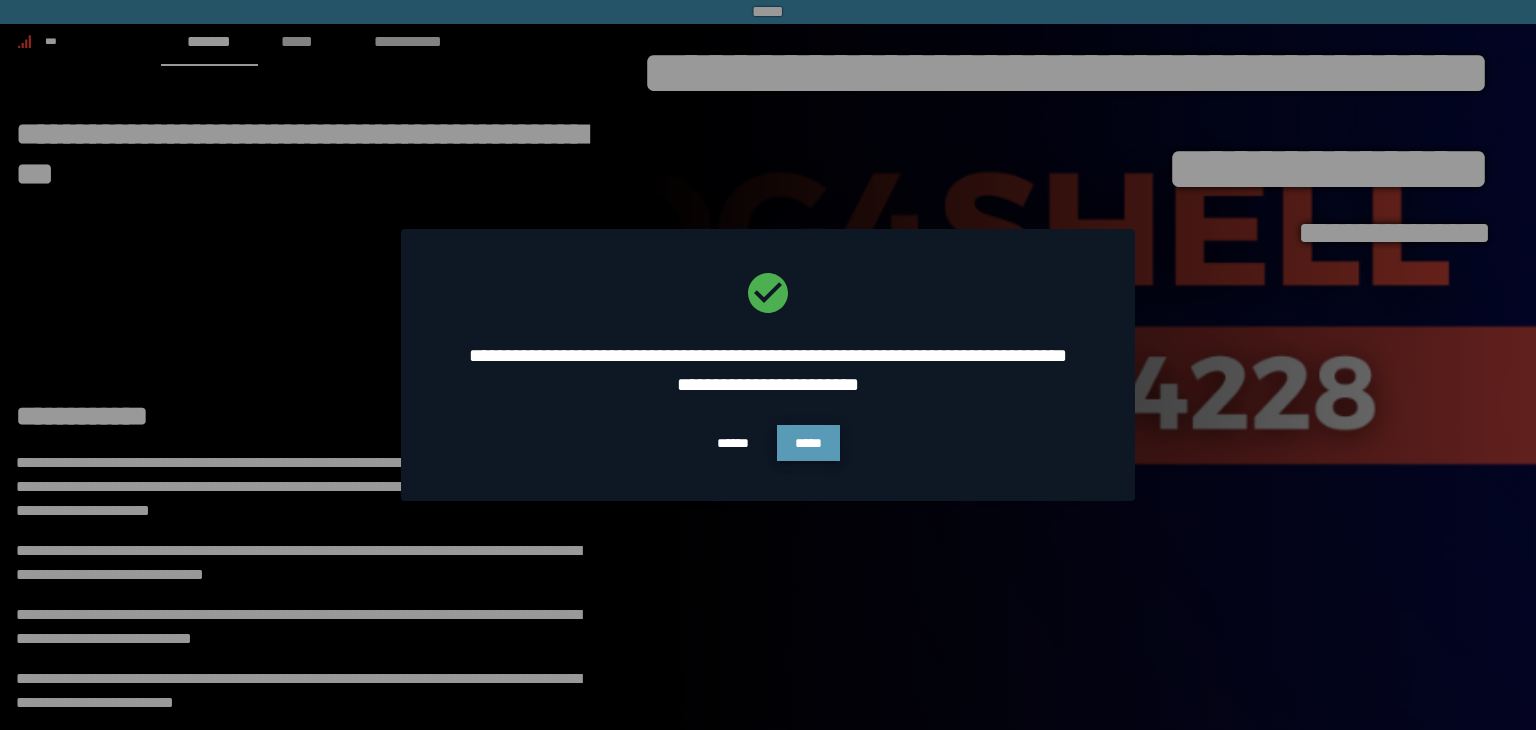 click on "*****" at bounding box center [808, 443] 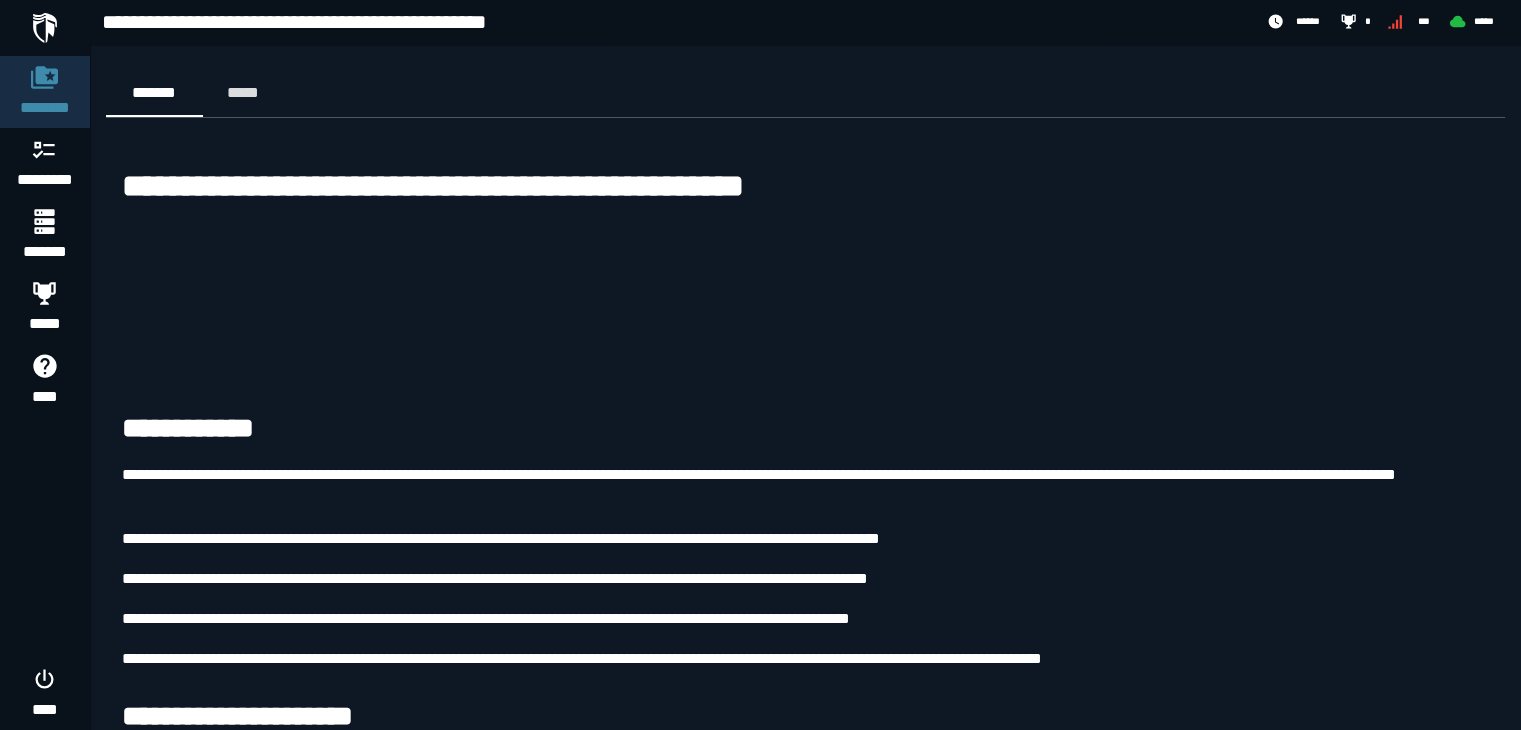scroll, scrollTop: 638, scrollLeft: 0, axis: vertical 